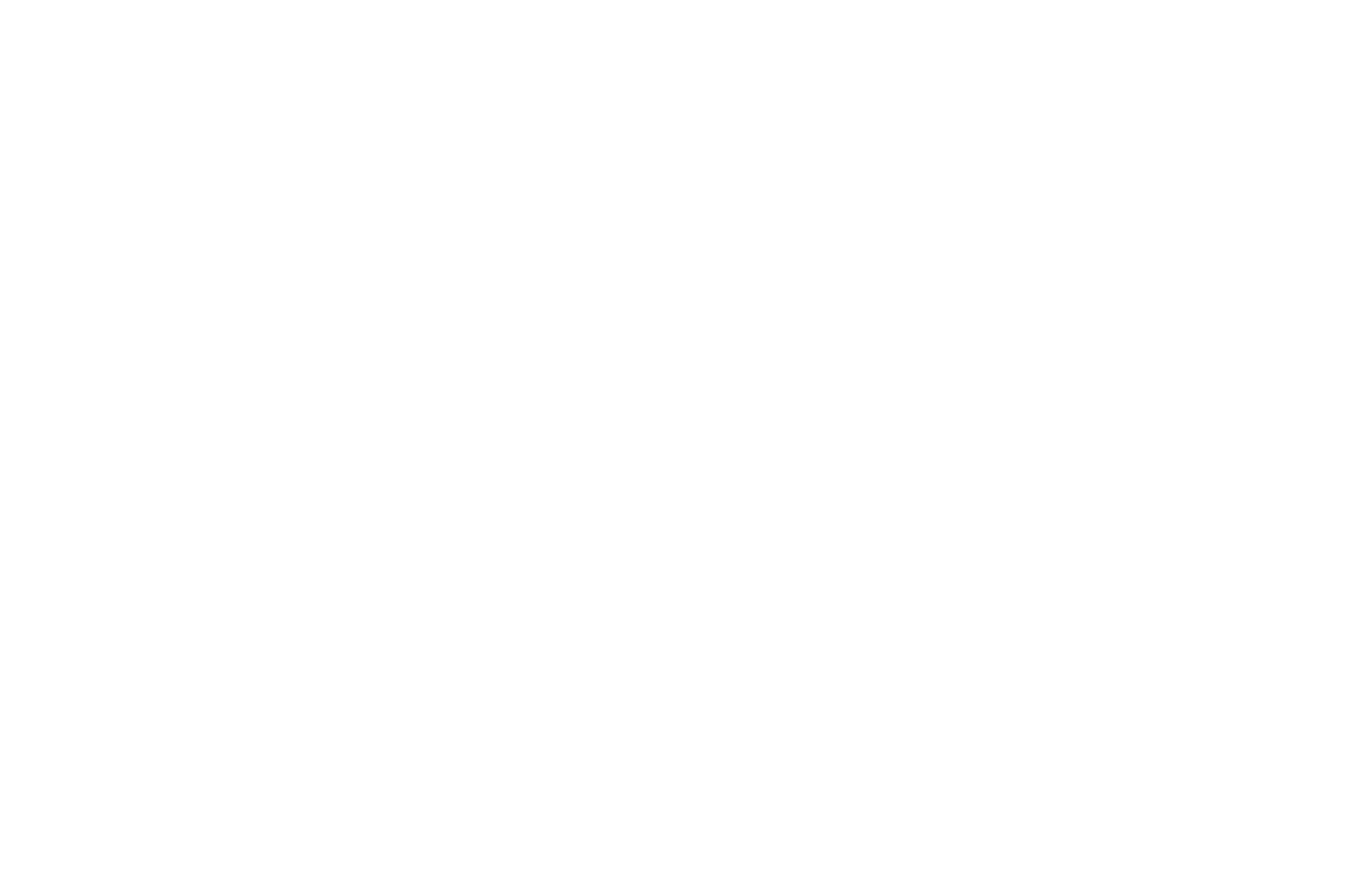 scroll, scrollTop: 0, scrollLeft: 0, axis: both 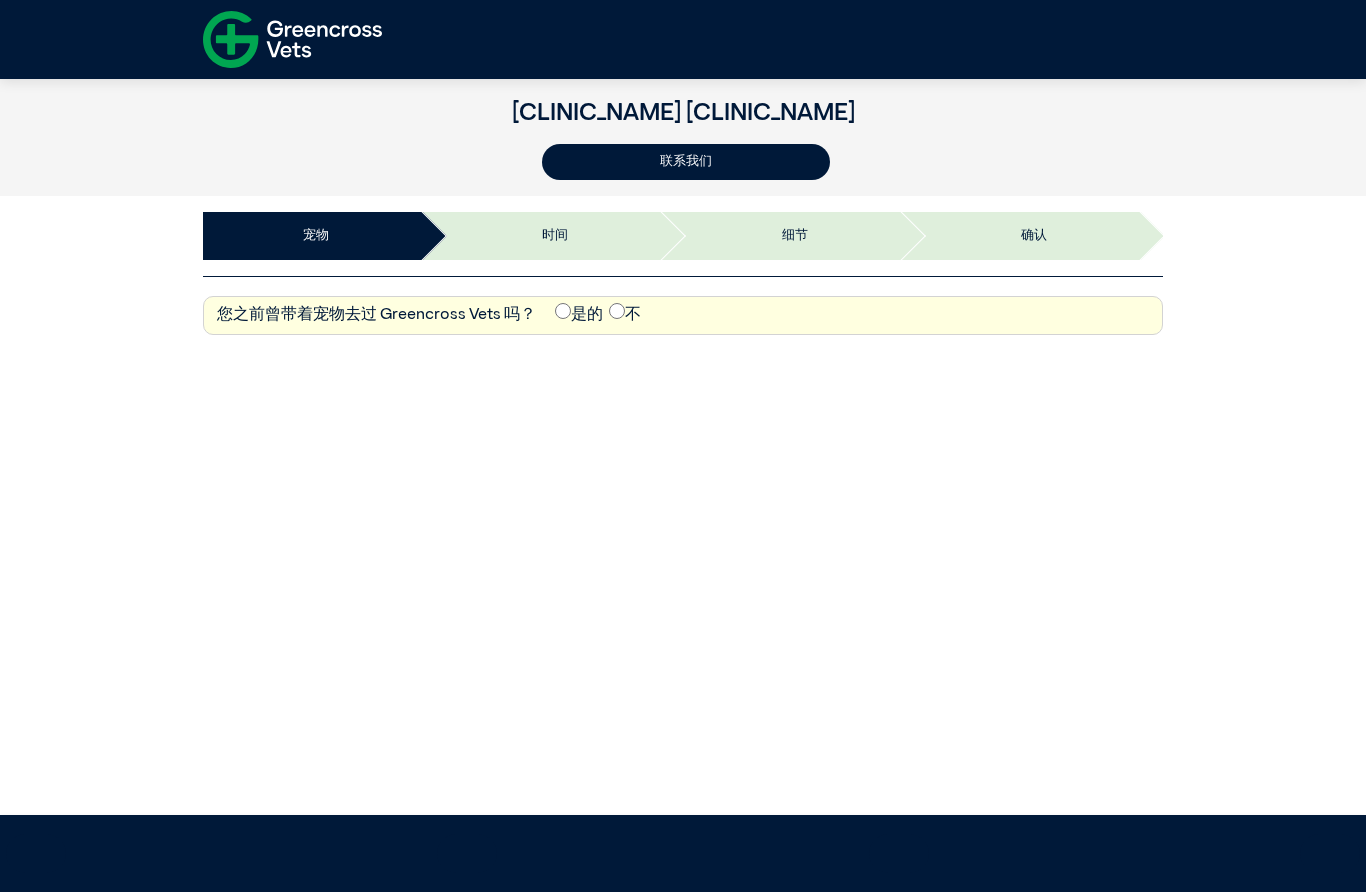click on "是的" at bounding box center [376, 315] 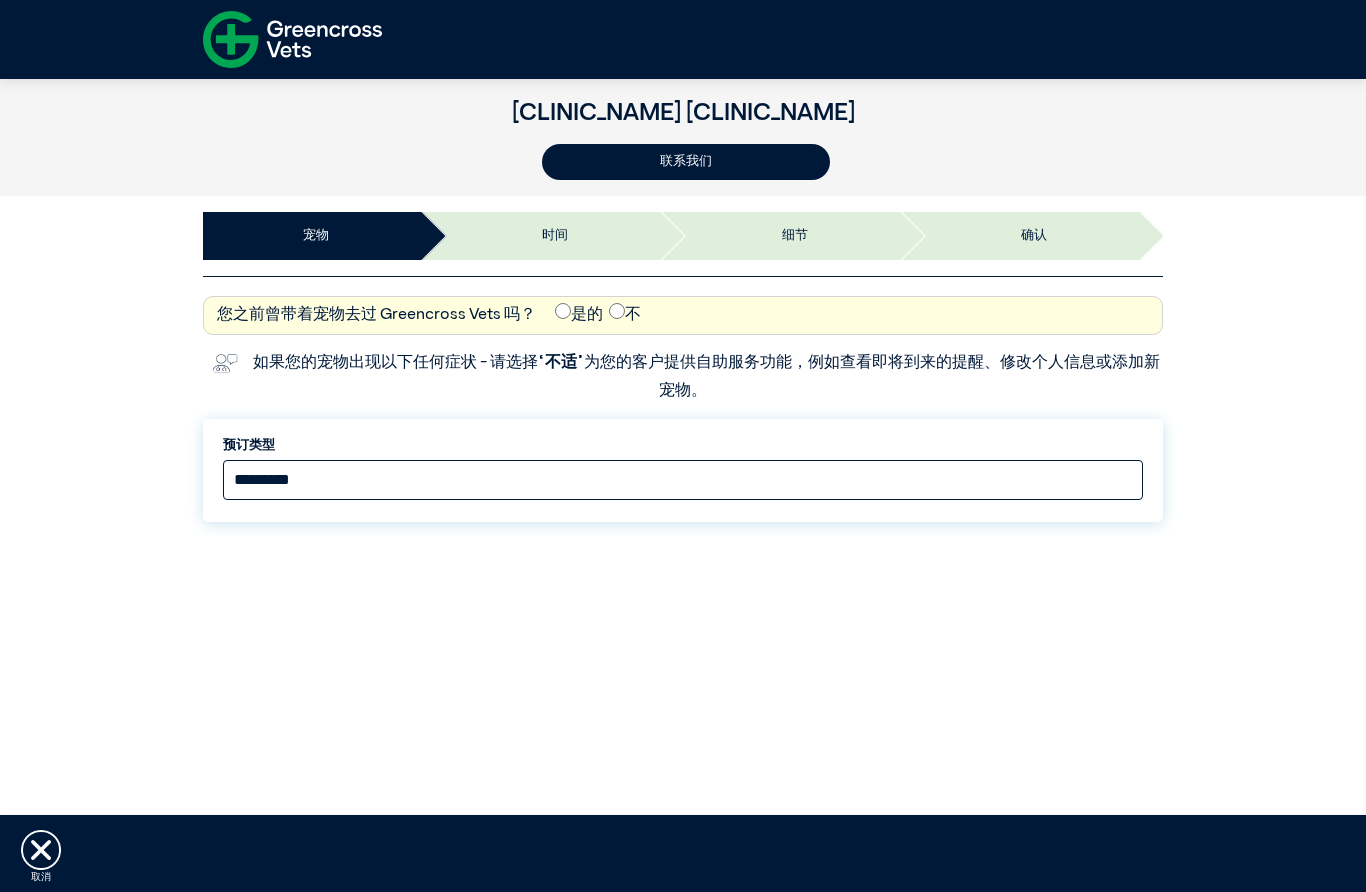 click on "********* **** ******** ** ****" at bounding box center [683, 480] 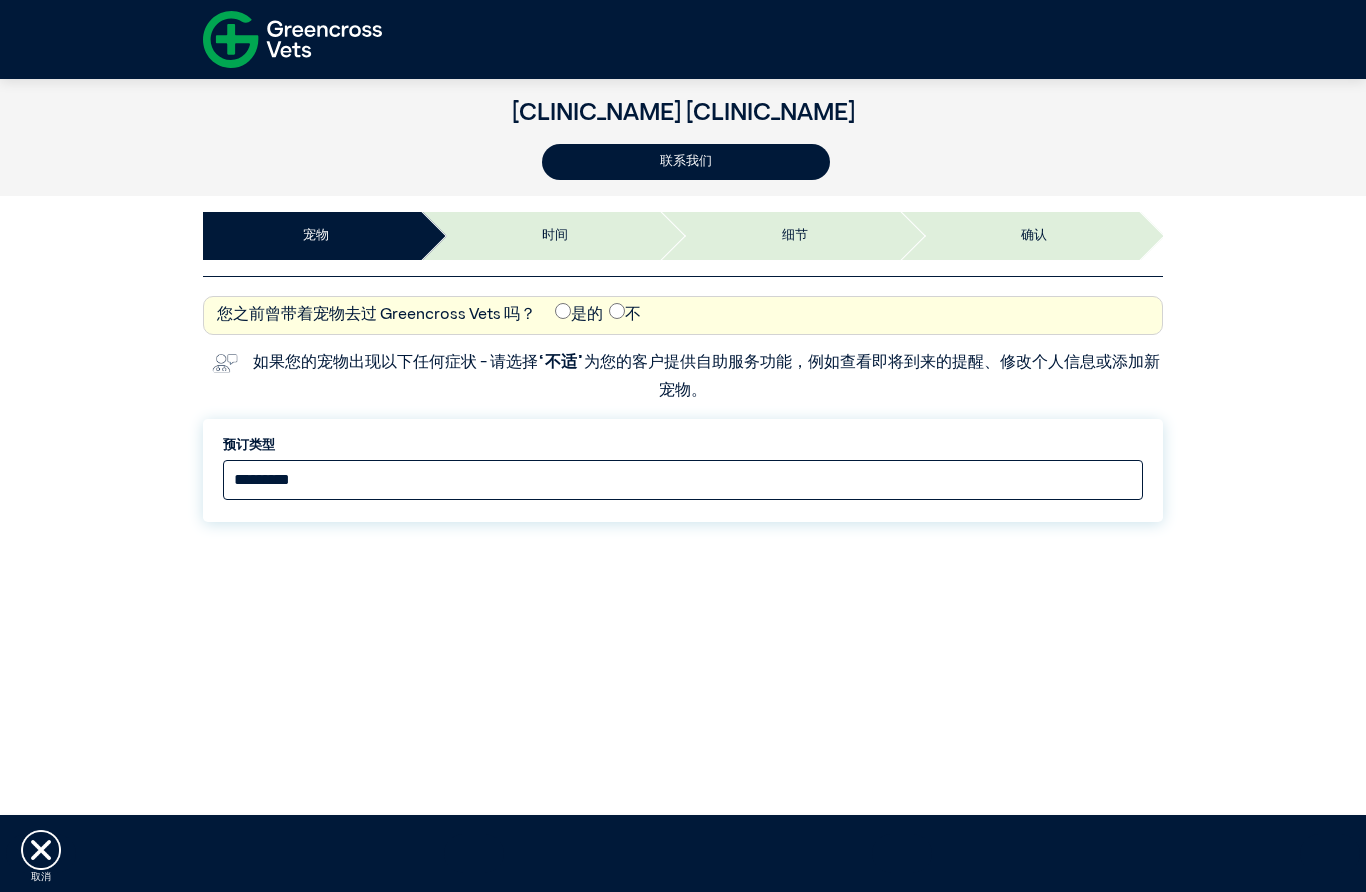 select on "*****" 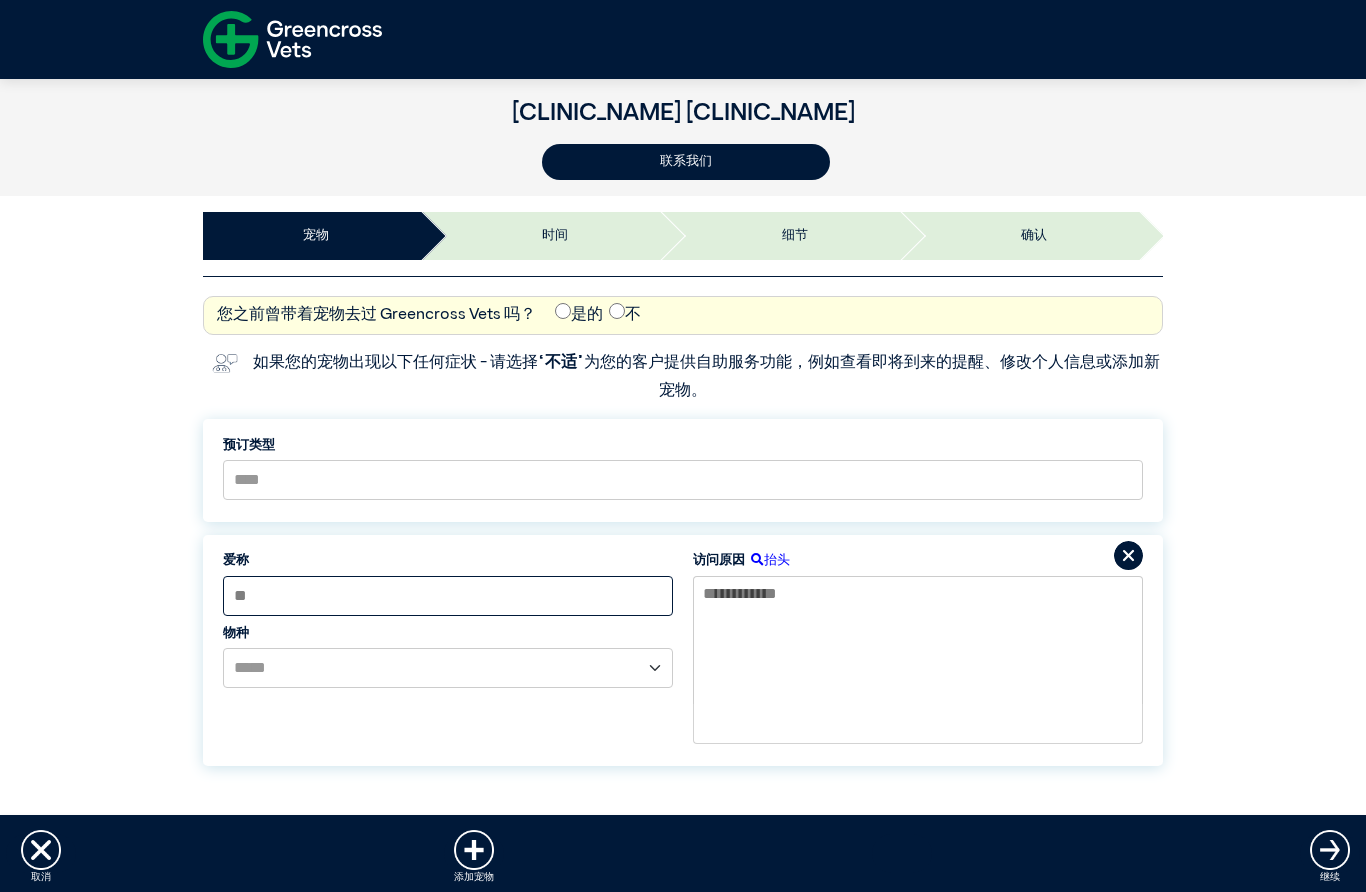 click at bounding box center [448, 596] 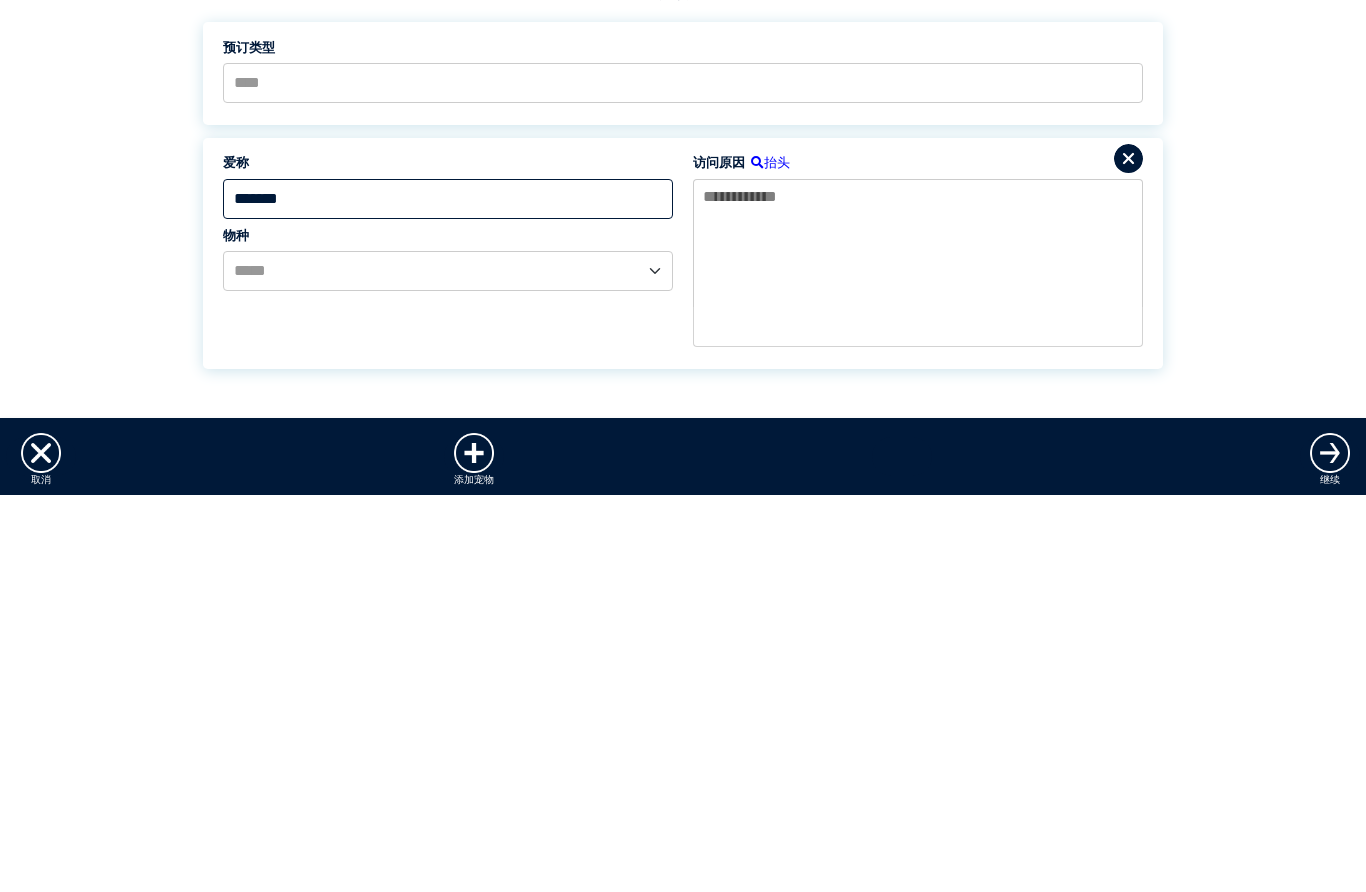 type on "*******" 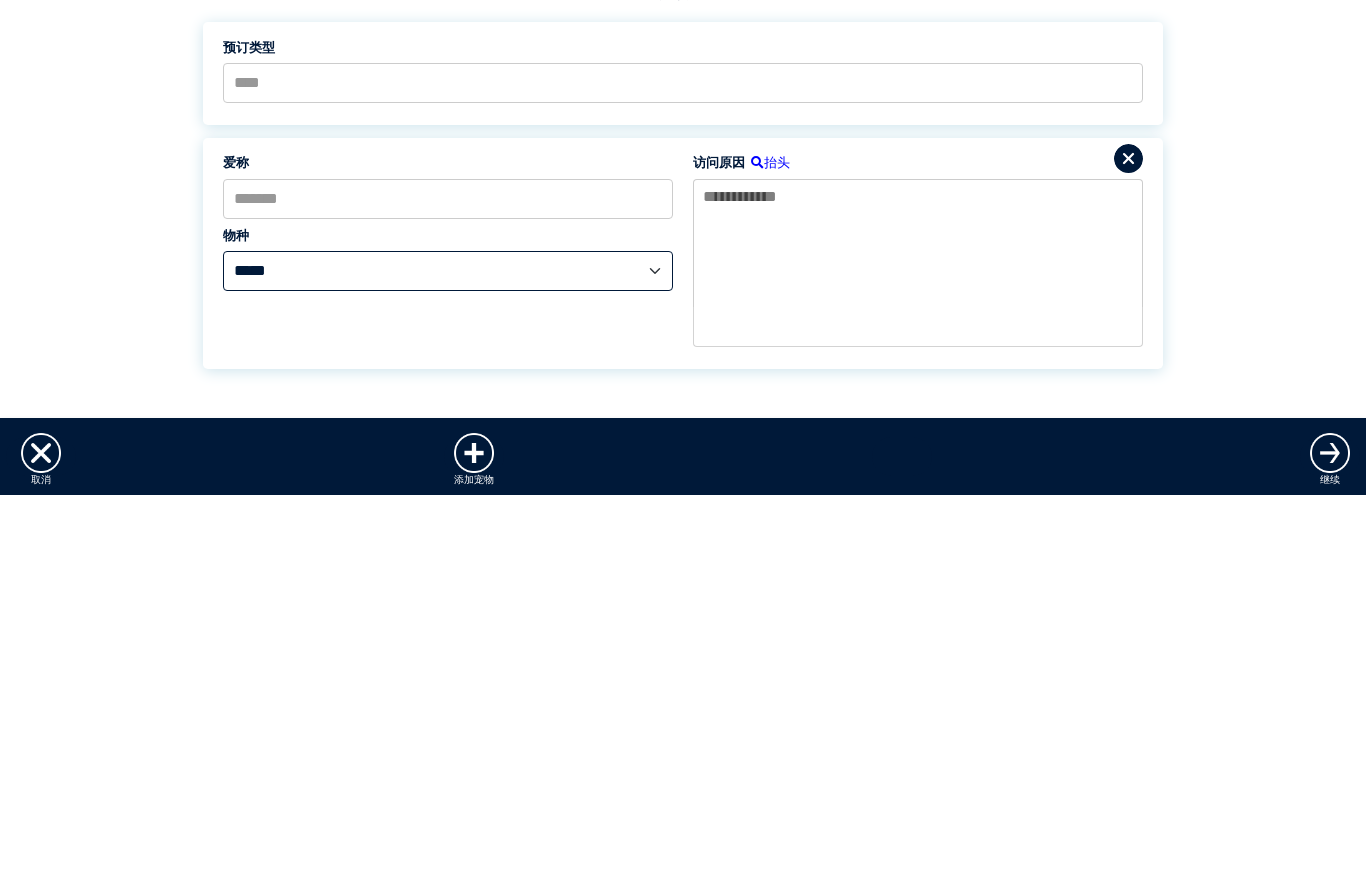 click on "********* **** ******** ** ****" at bounding box center [448, 668] 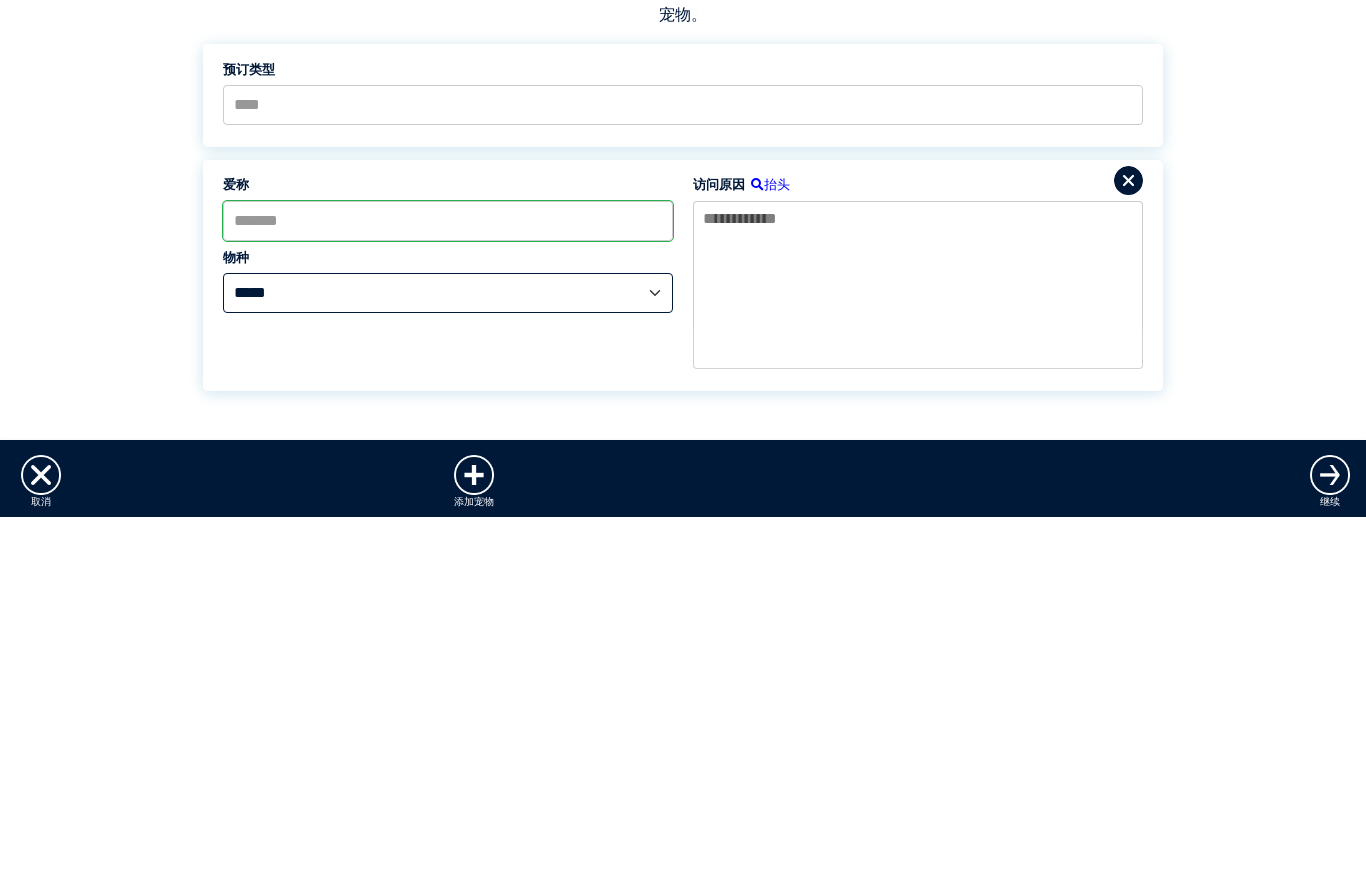 click on "********* **** ******** ** ****" at bounding box center (448, 668) 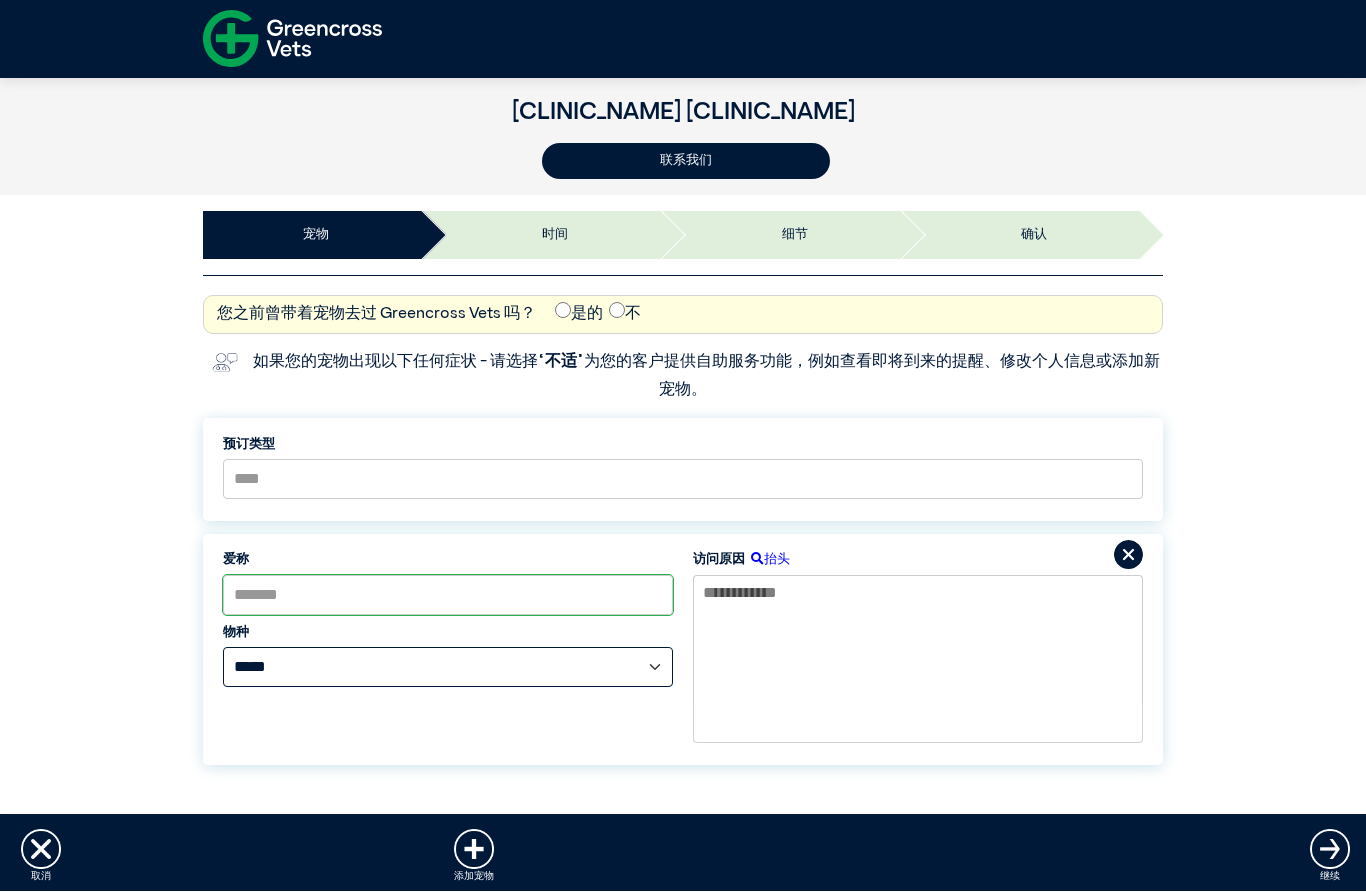 select on "*****" 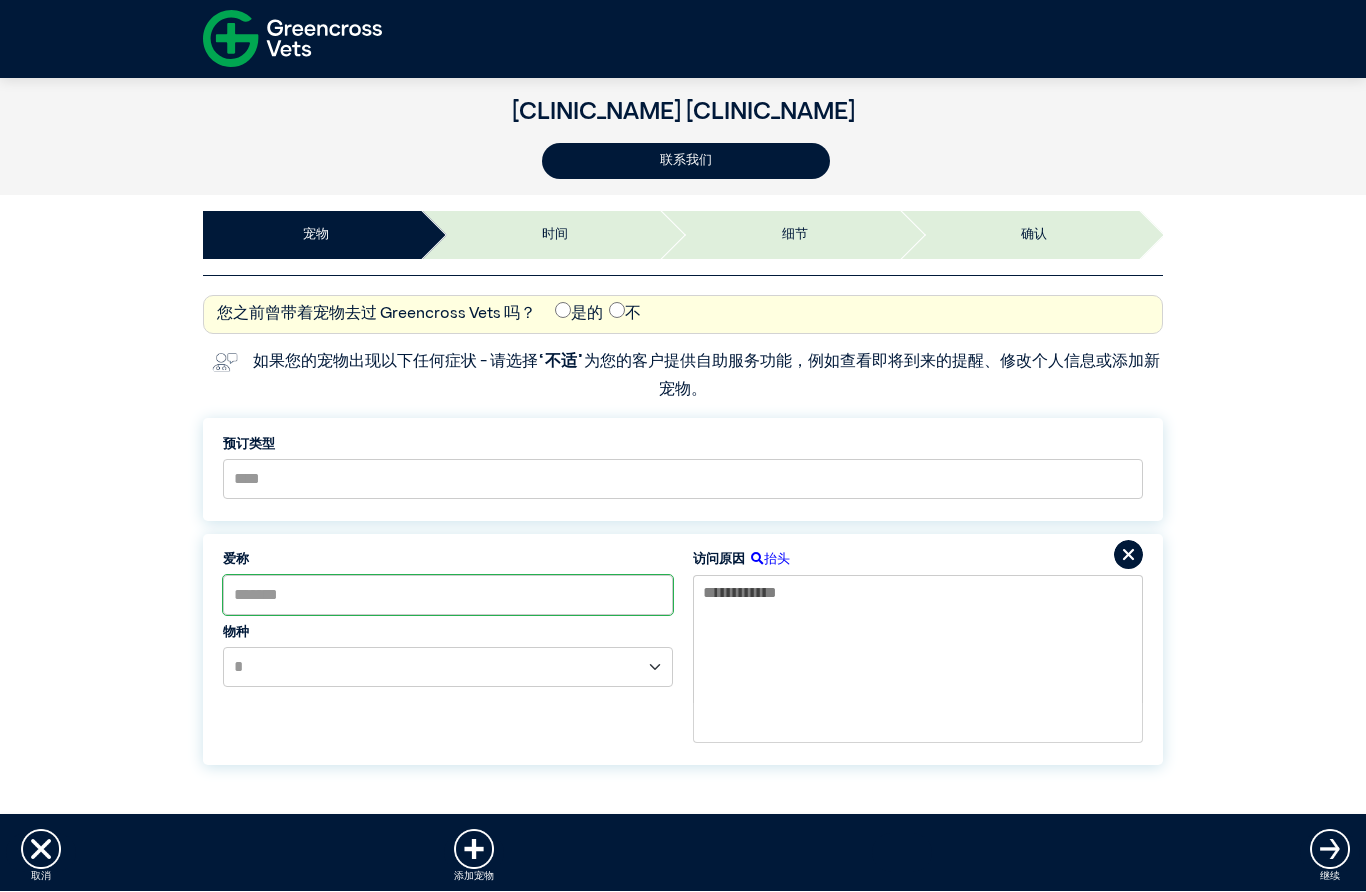 click at bounding box center [1128, 555] 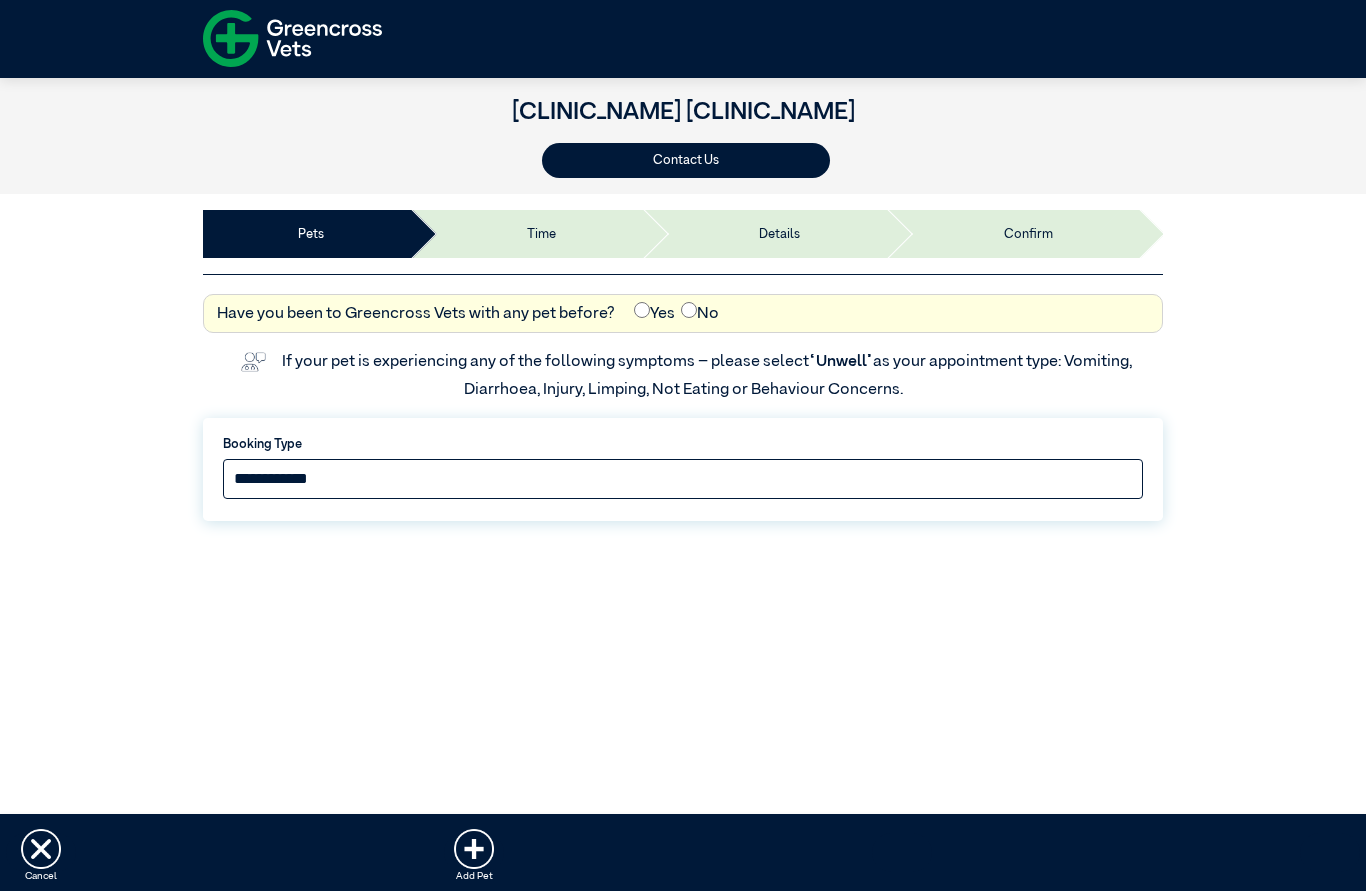 click on "**********" at bounding box center [683, 480] 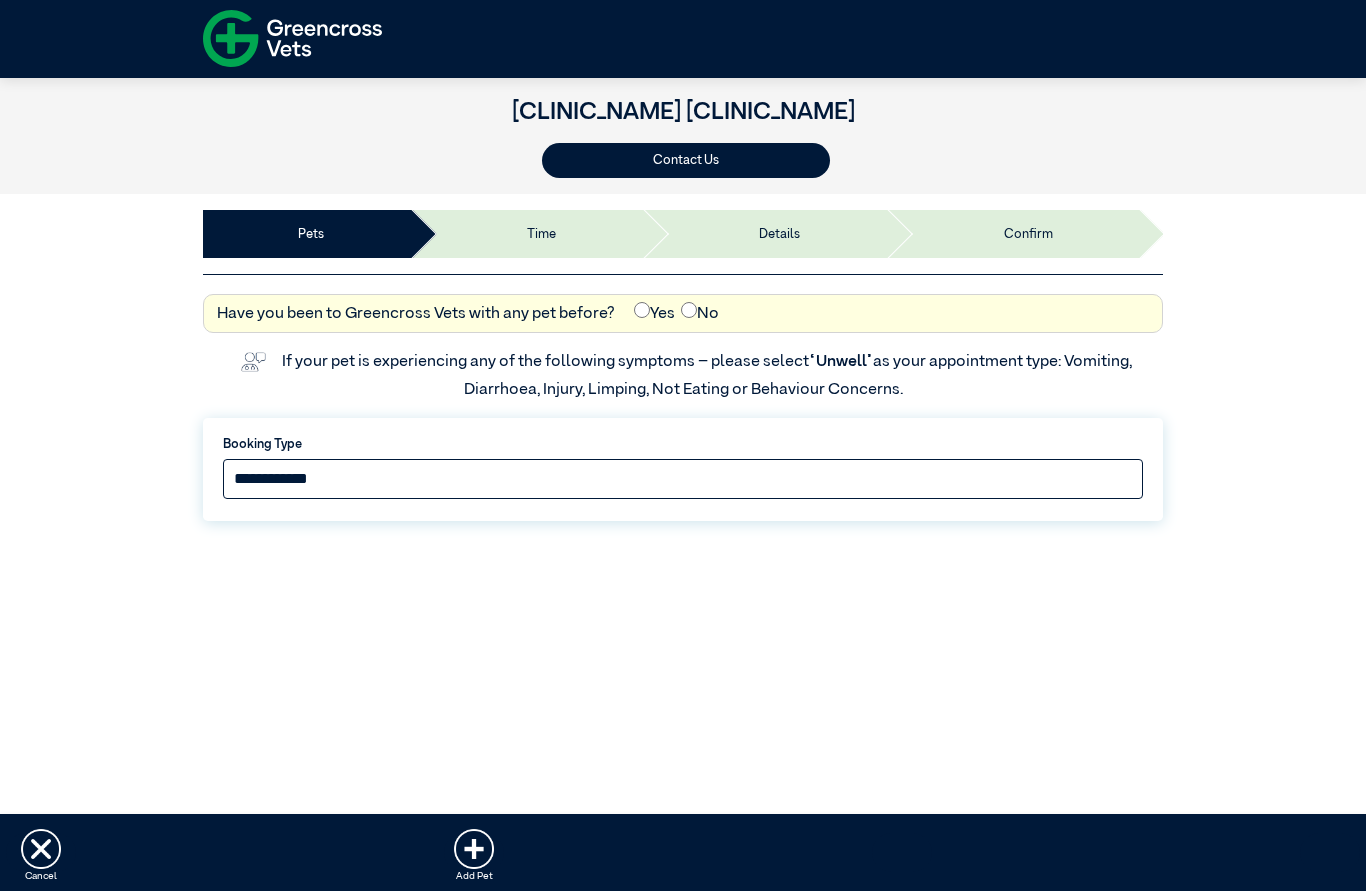 click on "Contact Us" at bounding box center (686, 161) 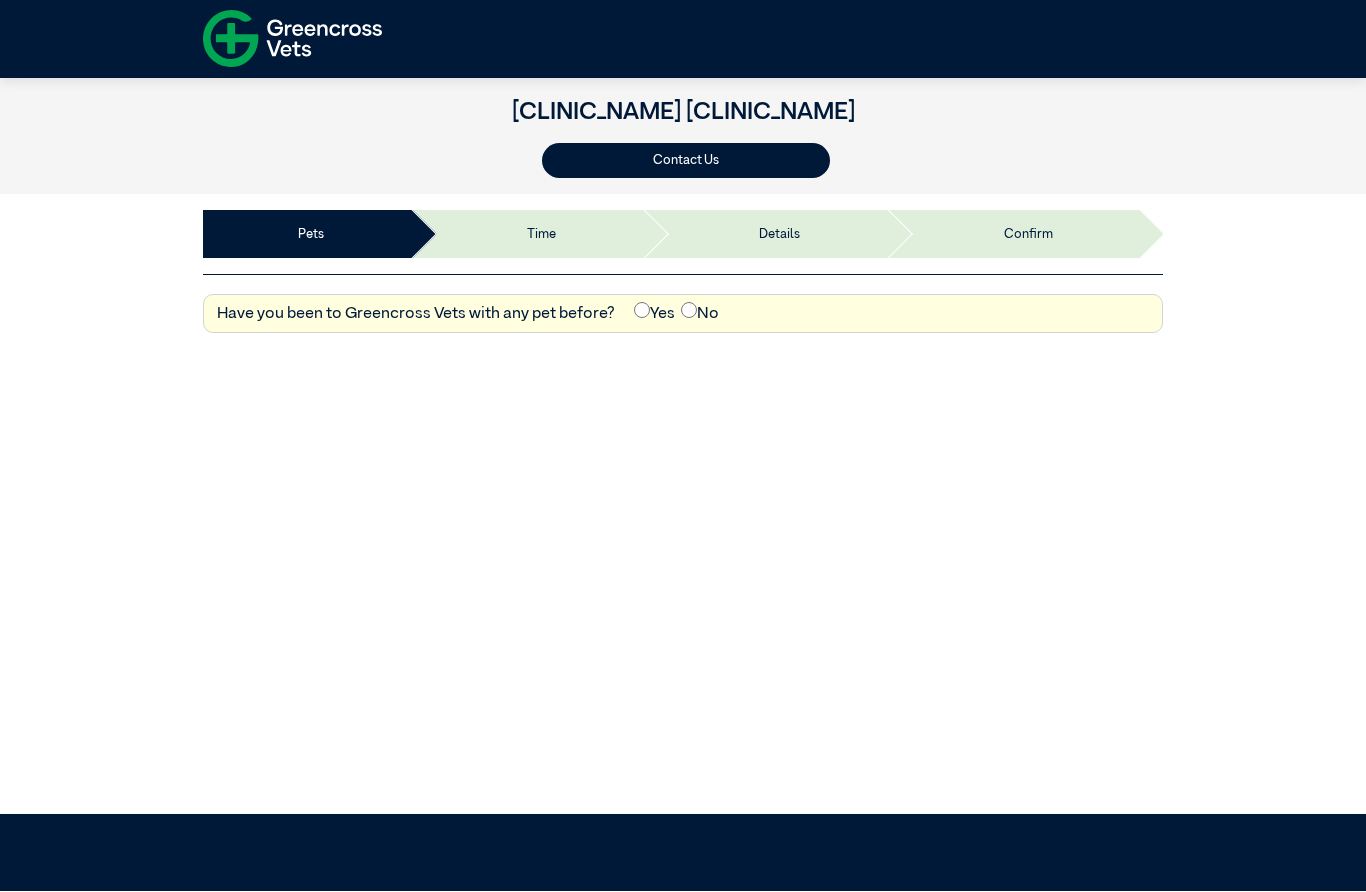 click on "Yes" at bounding box center [416, 315] 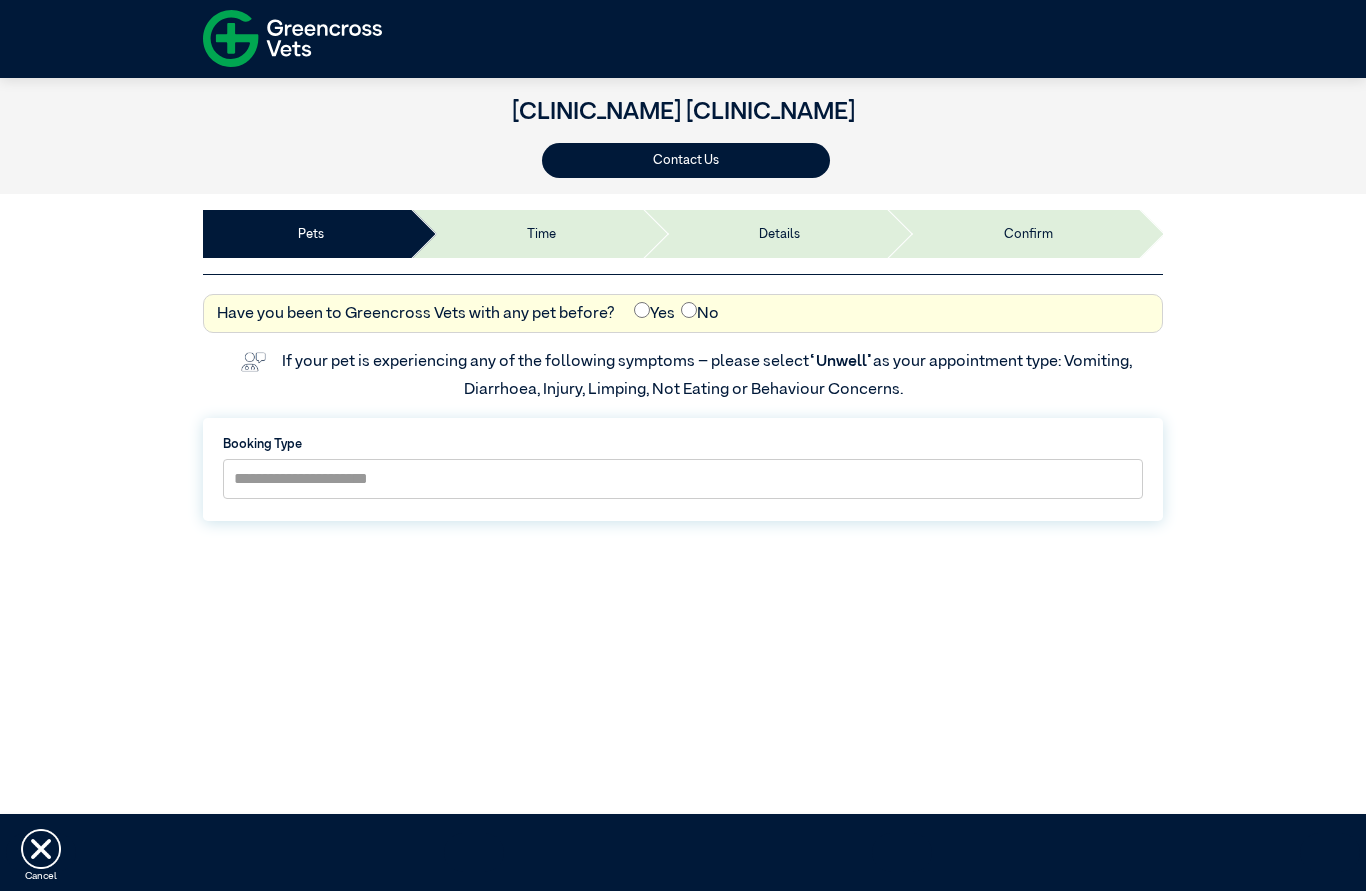 click on "**********" at bounding box center (683, 480) 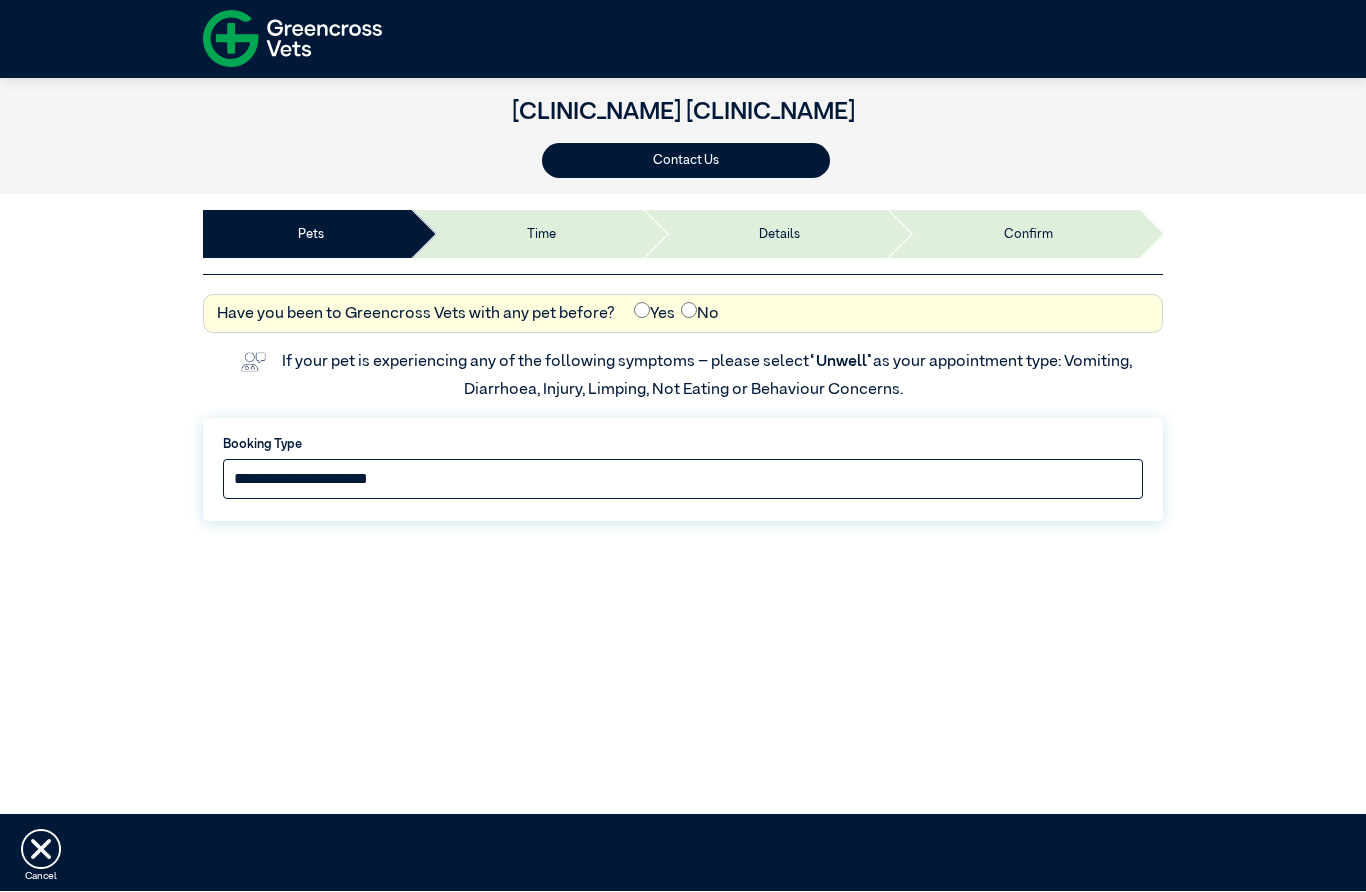select on "*****" 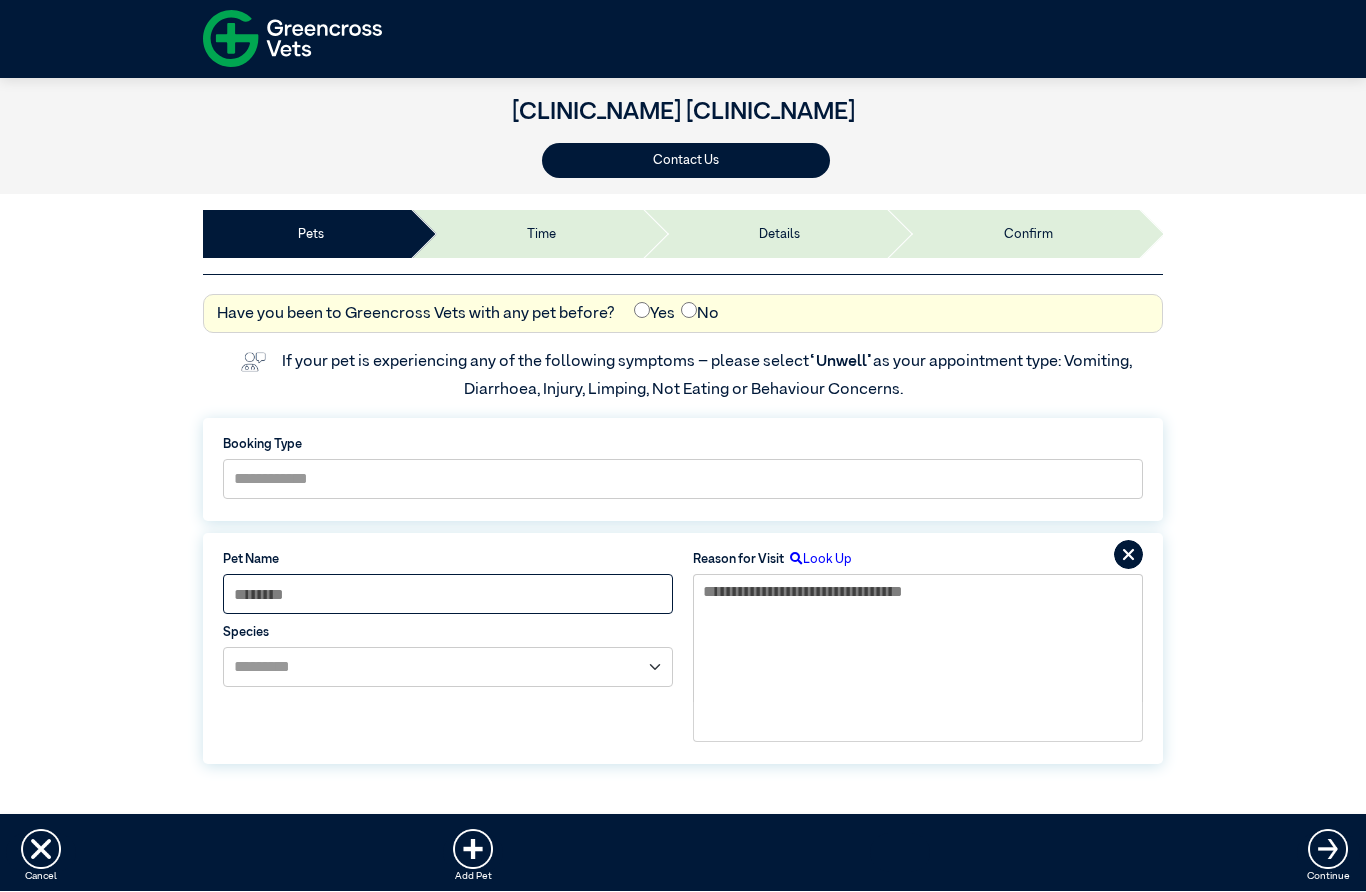 click at bounding box center (448, 595) 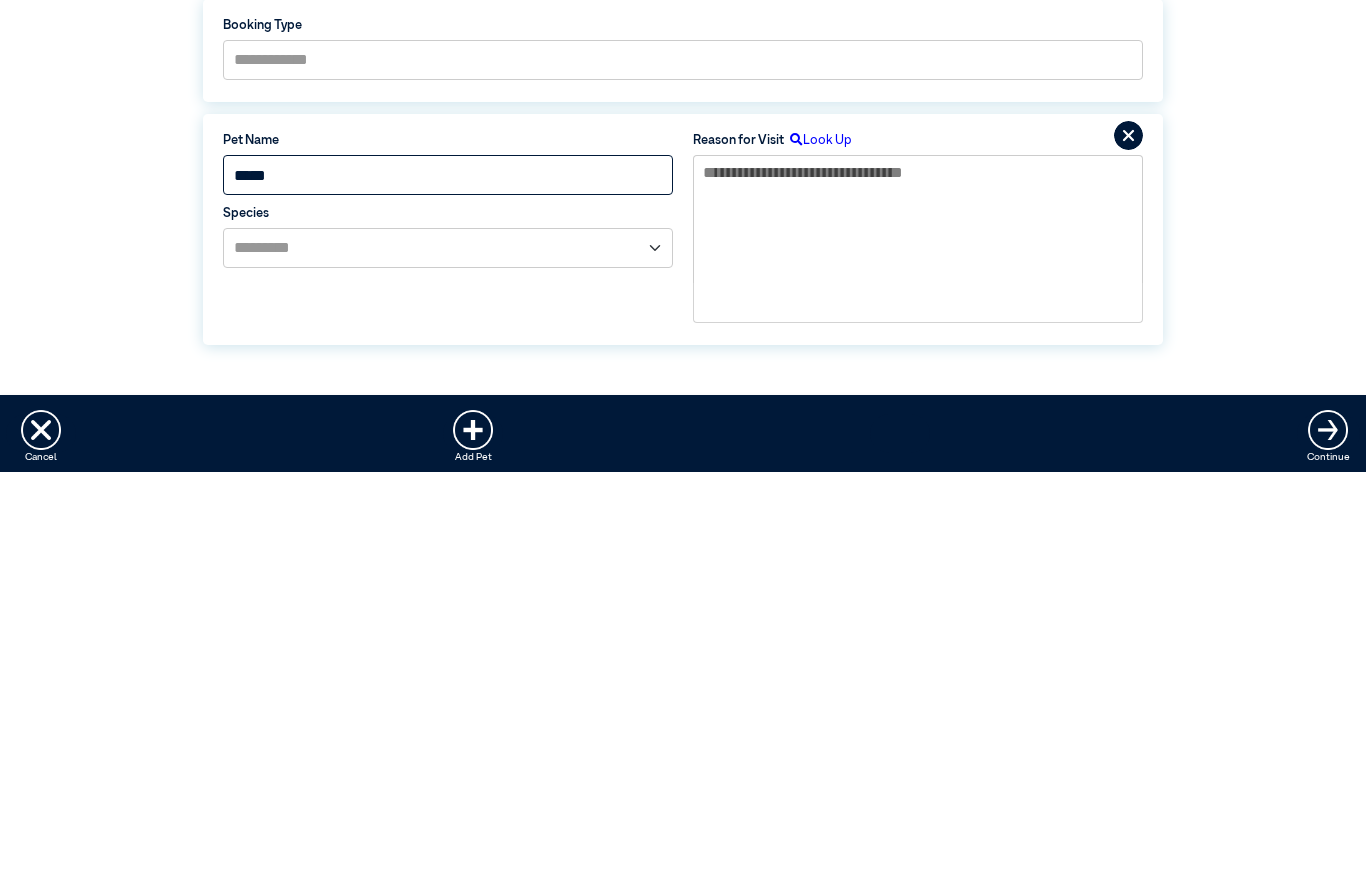 type on "*****" 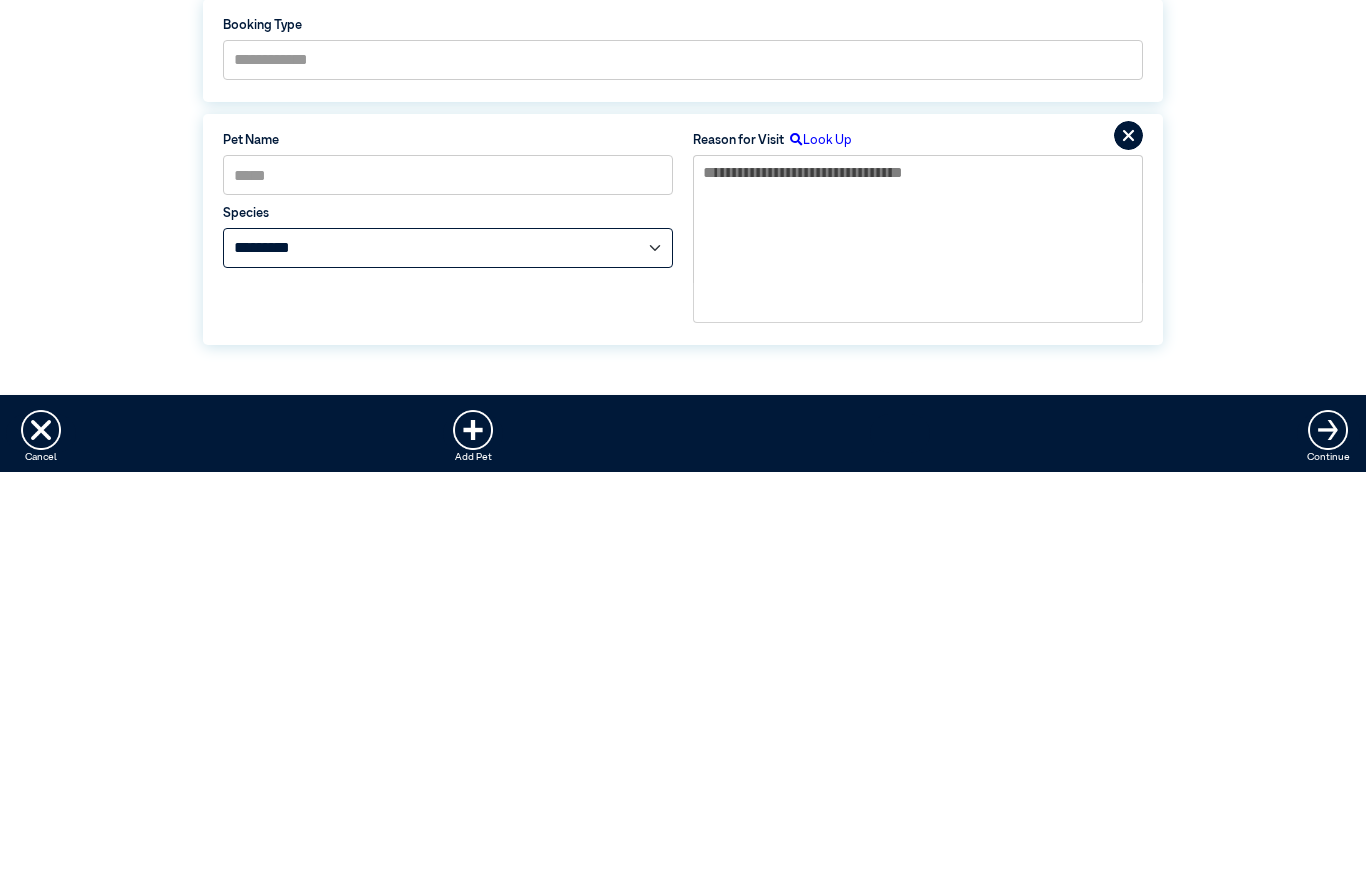 click on "**********" at bounding box center [448, 668] 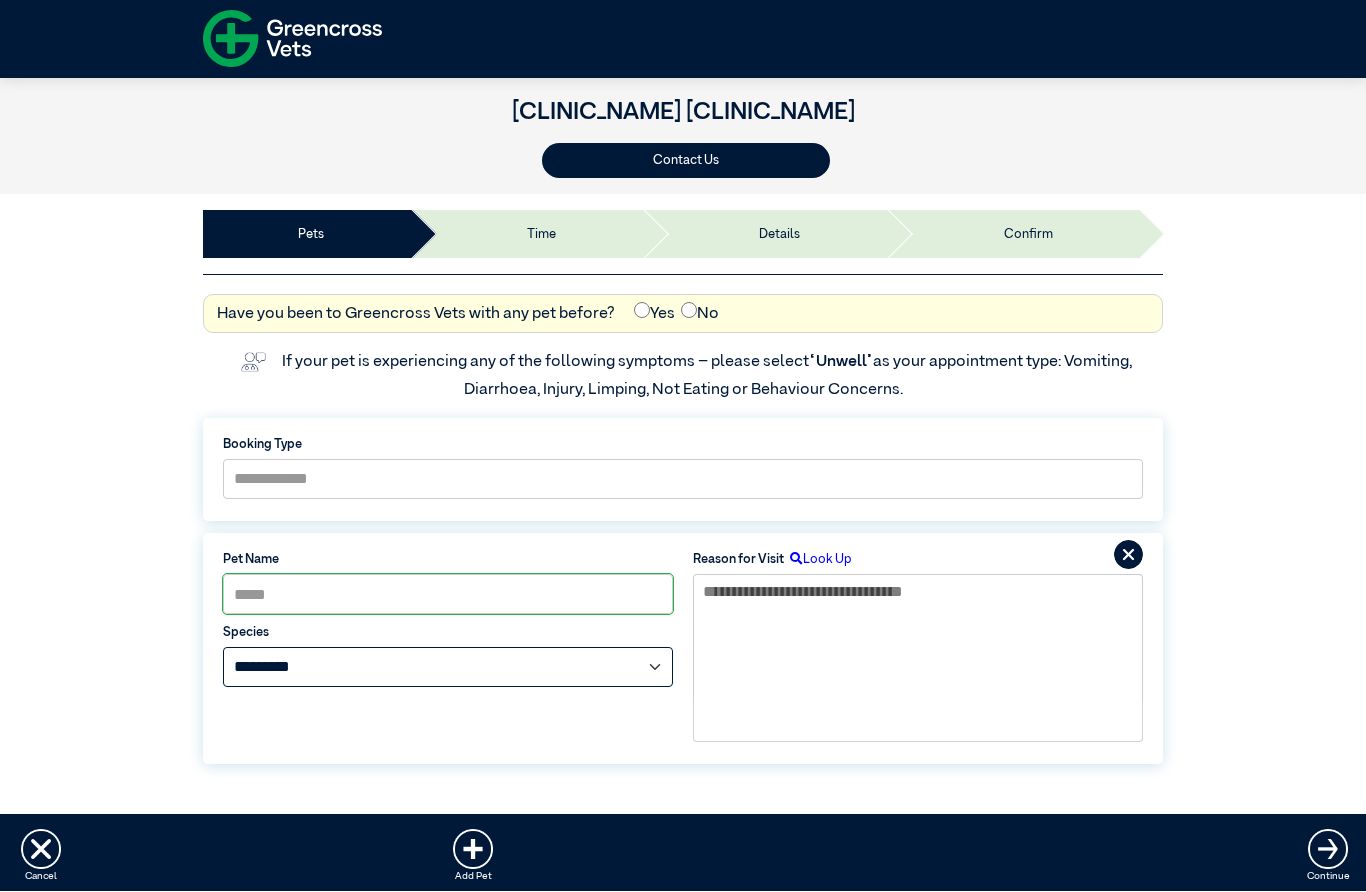 select on "*****" 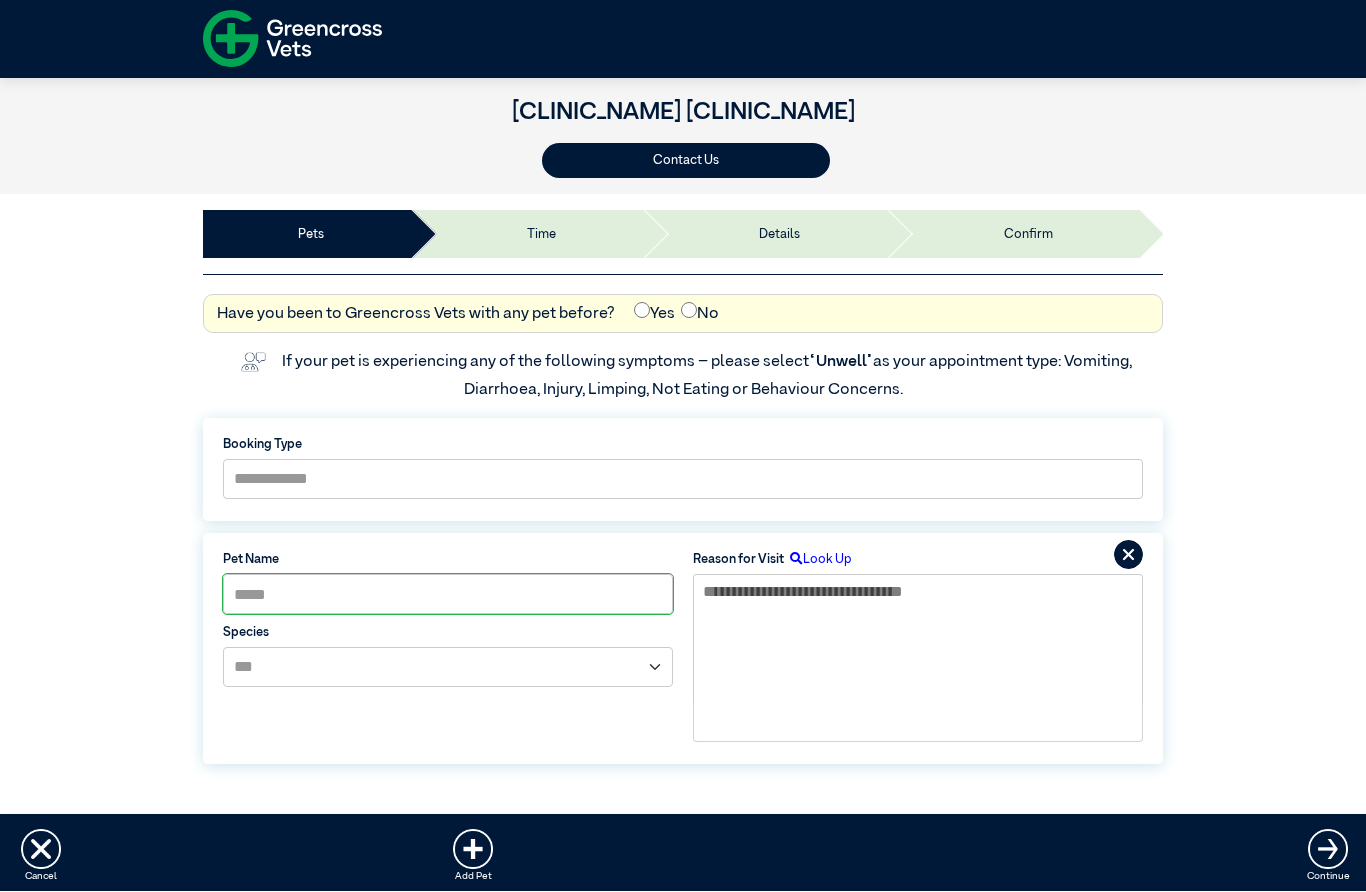 click on "Time" at bounding box center (525, 235) 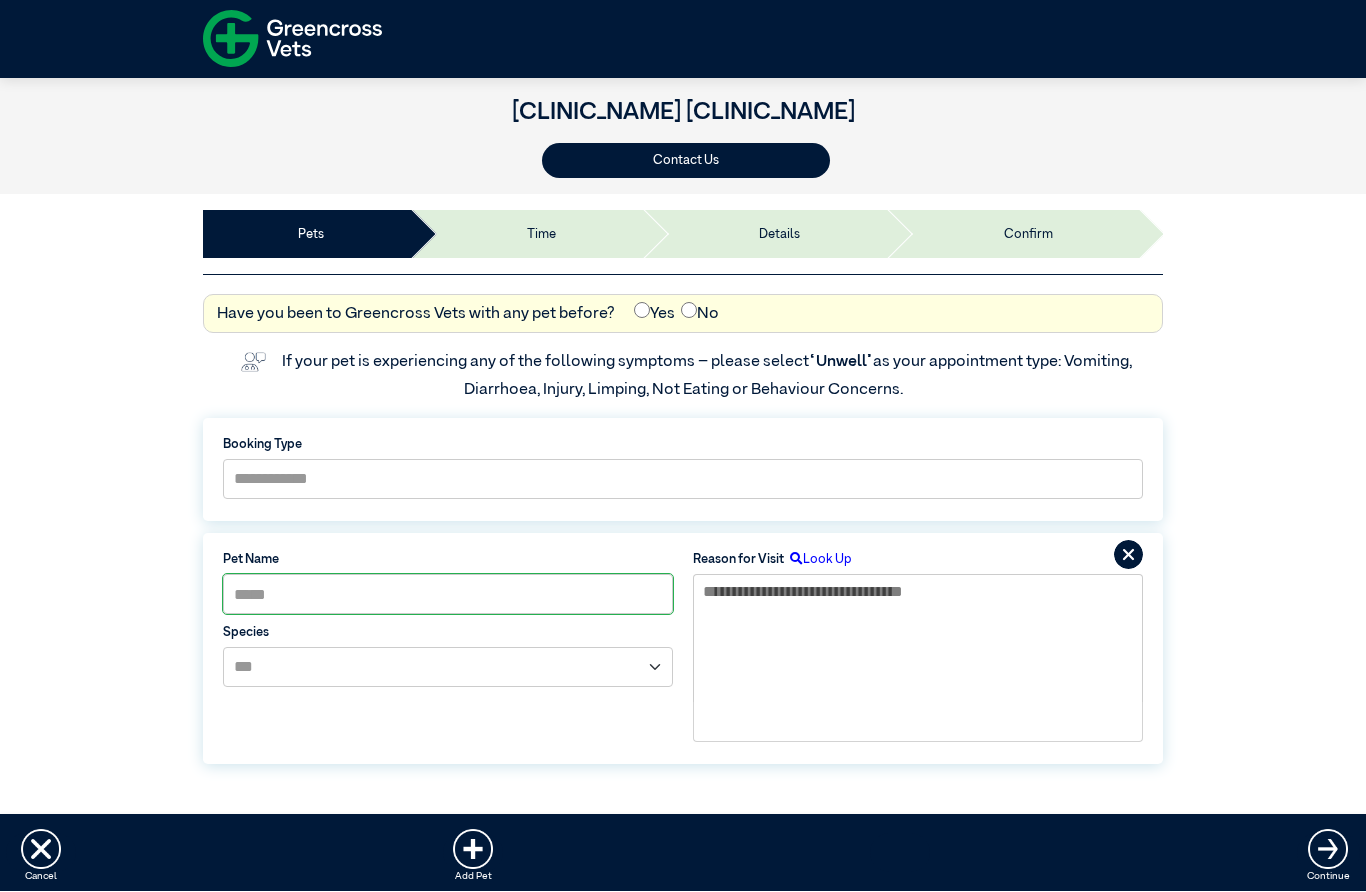 click on "Pets" at bounding box center [306, 235] 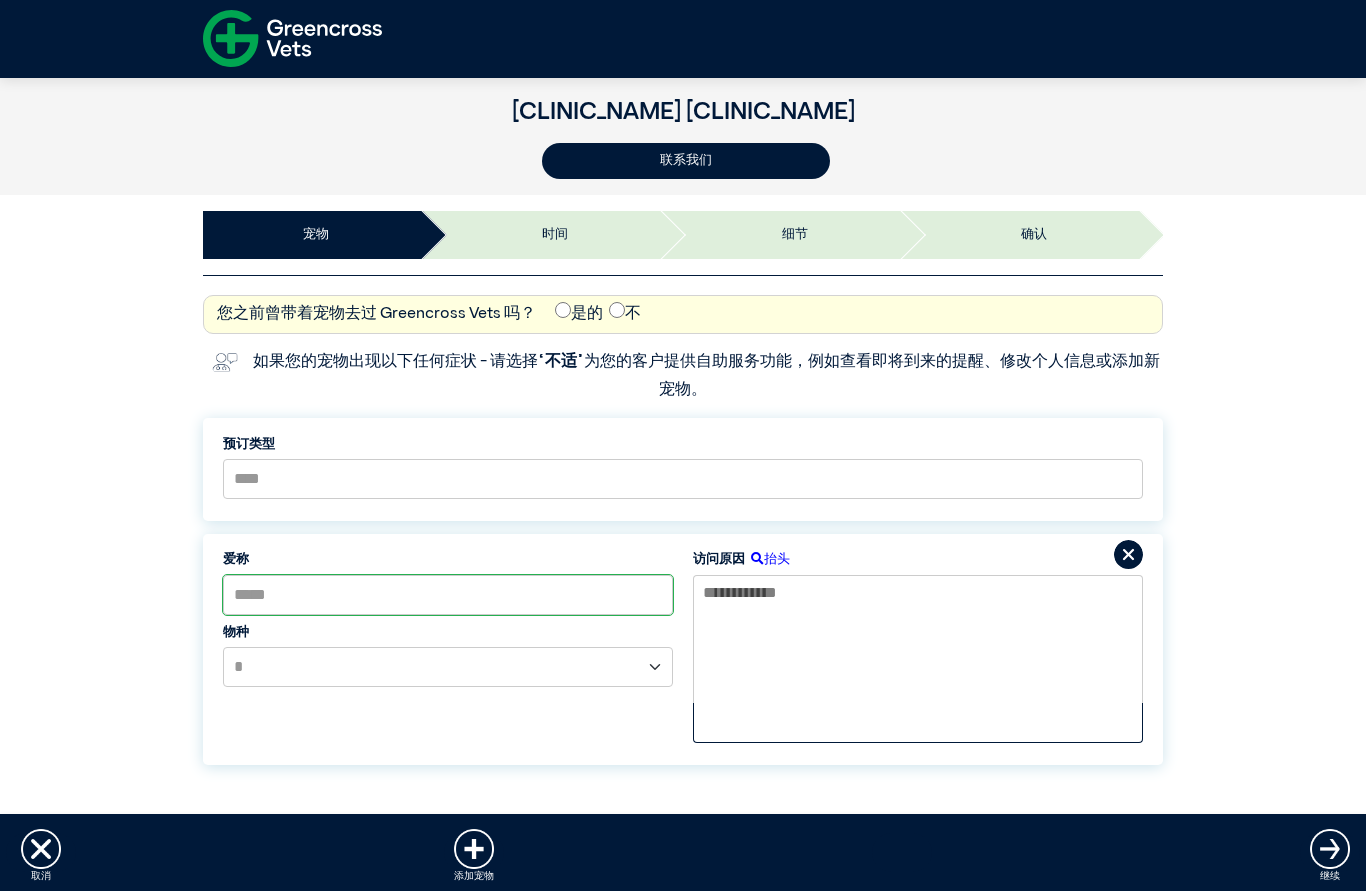 click on "抬头" at bounding box center (719, 560) 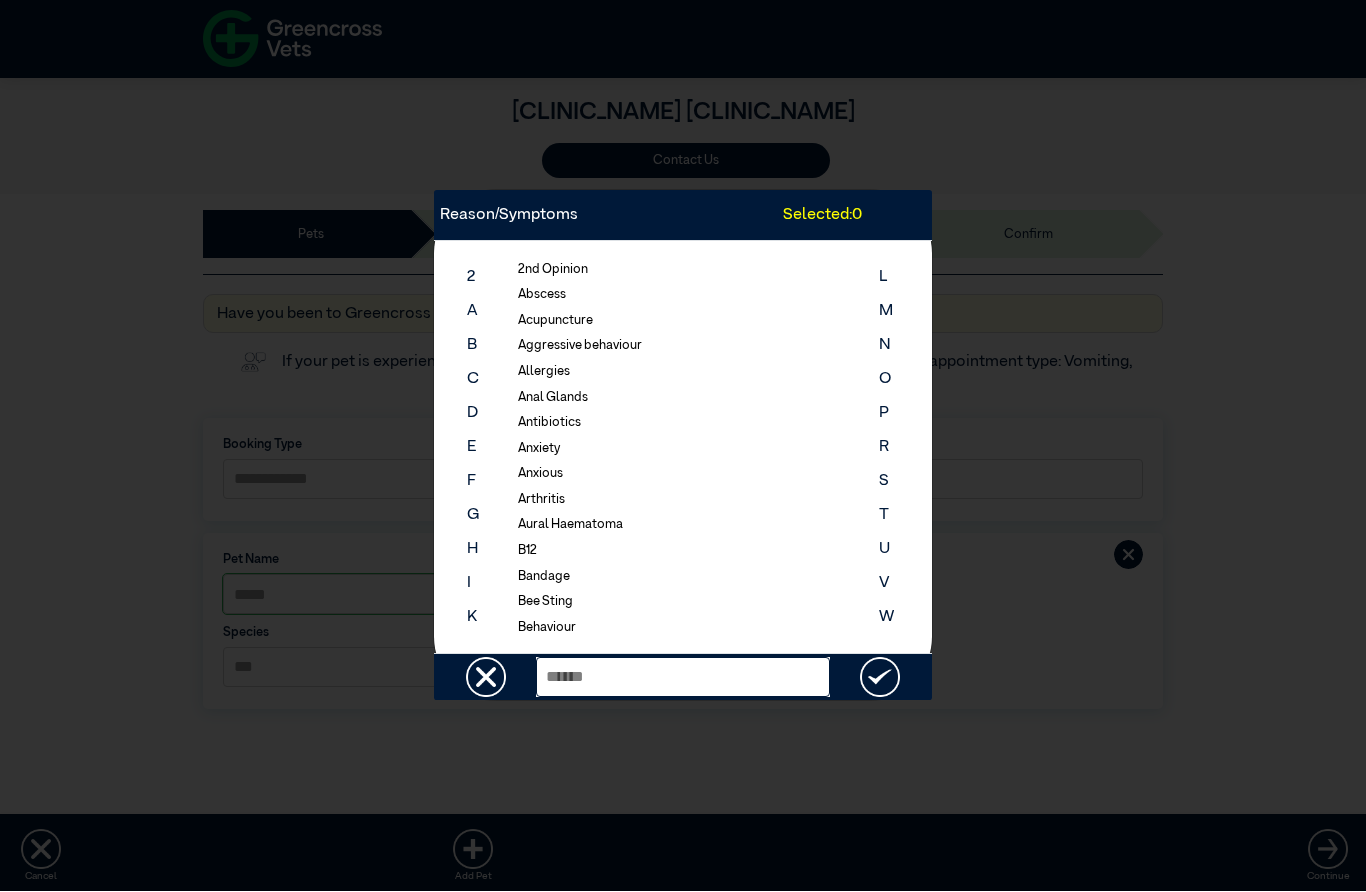 click at bounding box center (683, 678) 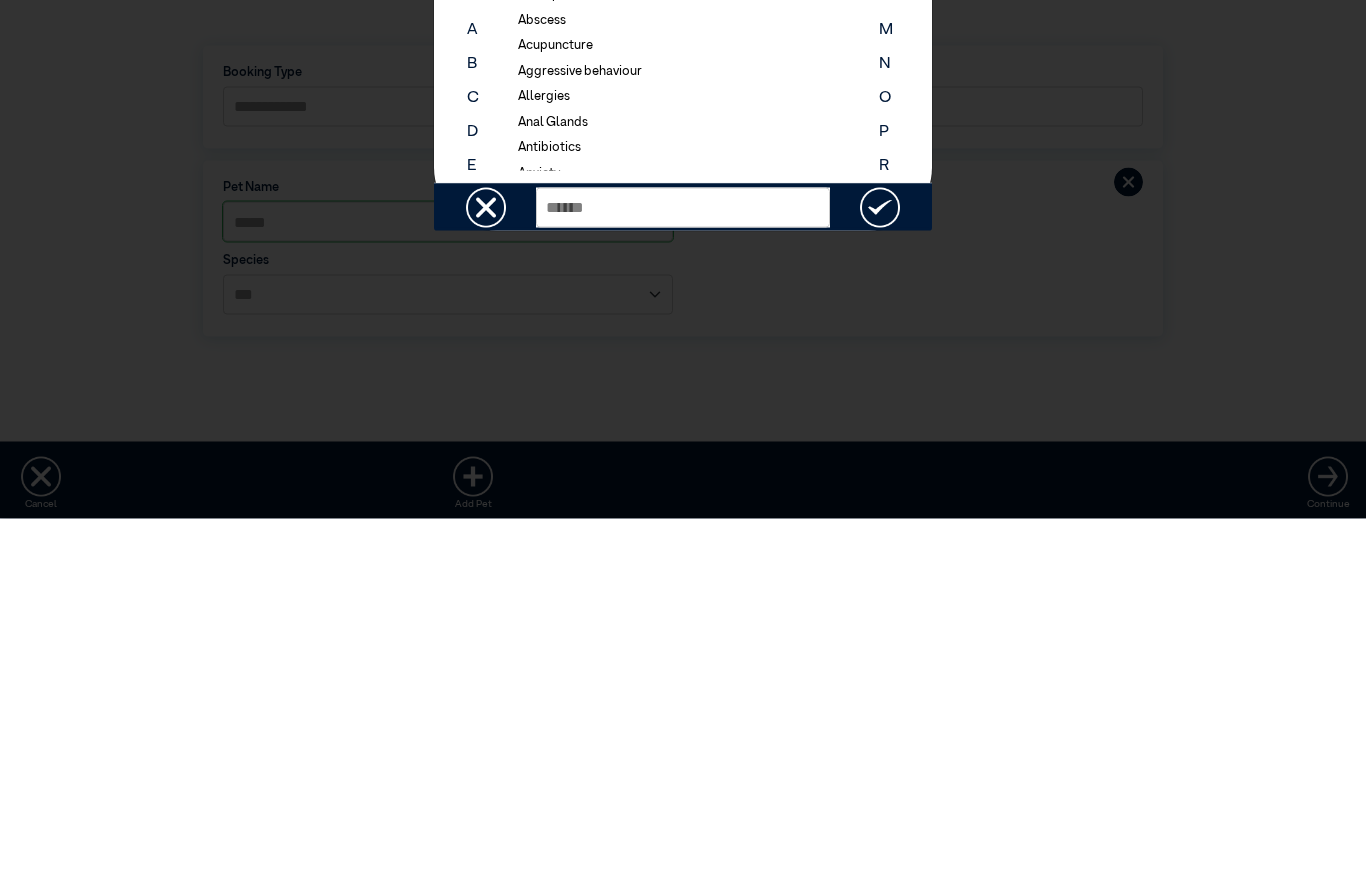 click at bounding box center (486, 581) 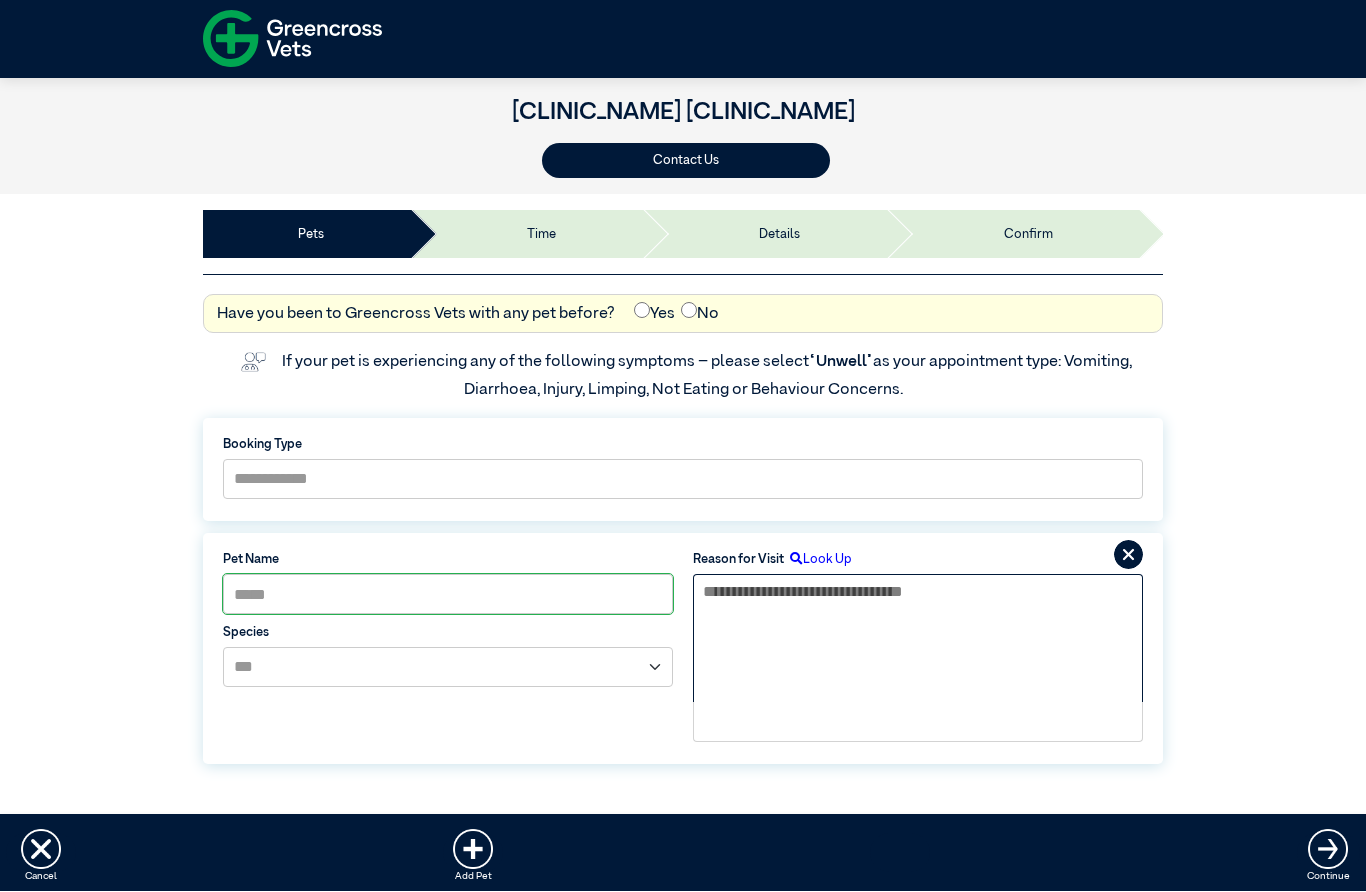 click at bounding box center [918, 639] 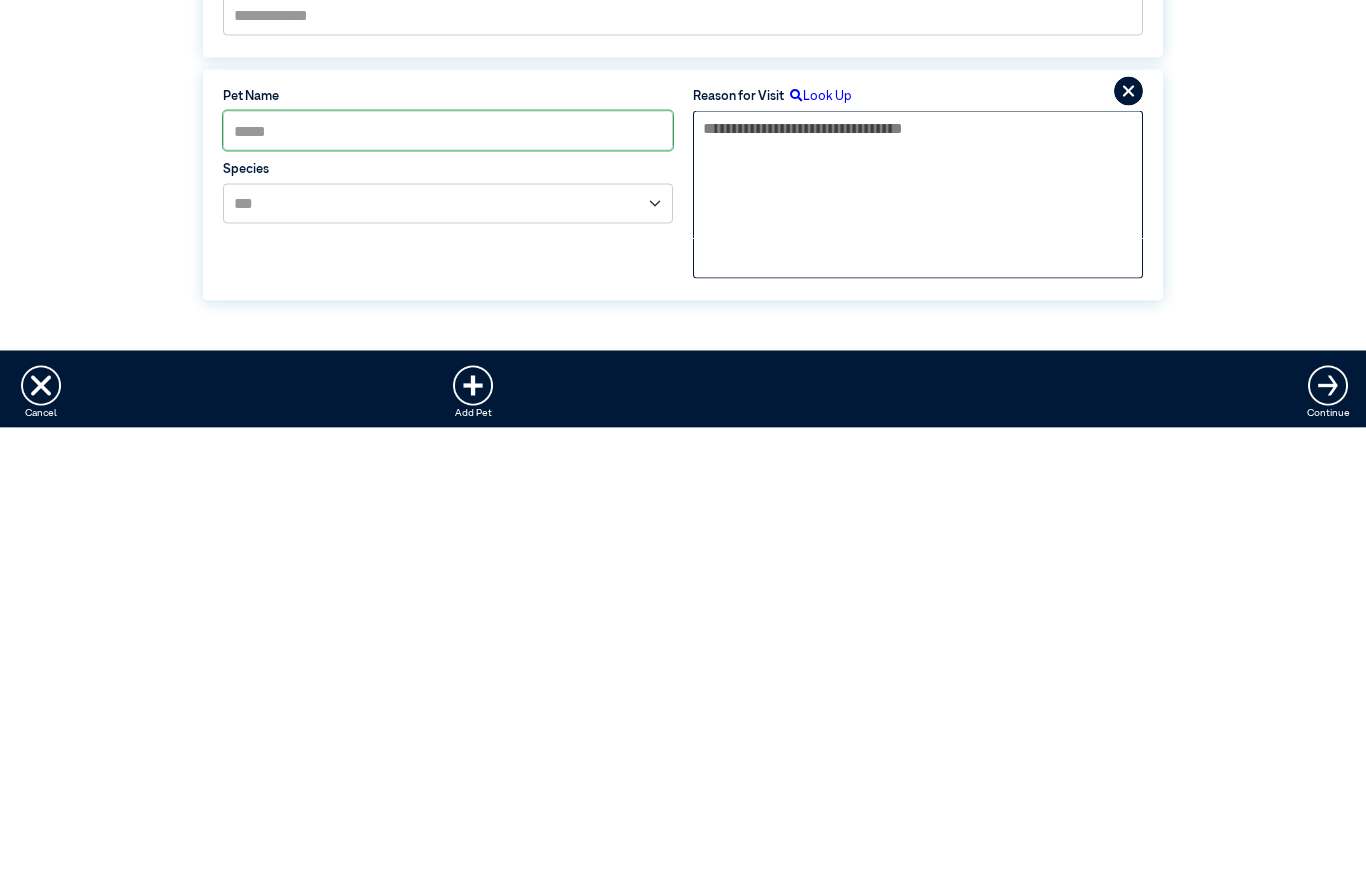click at bounding box center [918, 639] 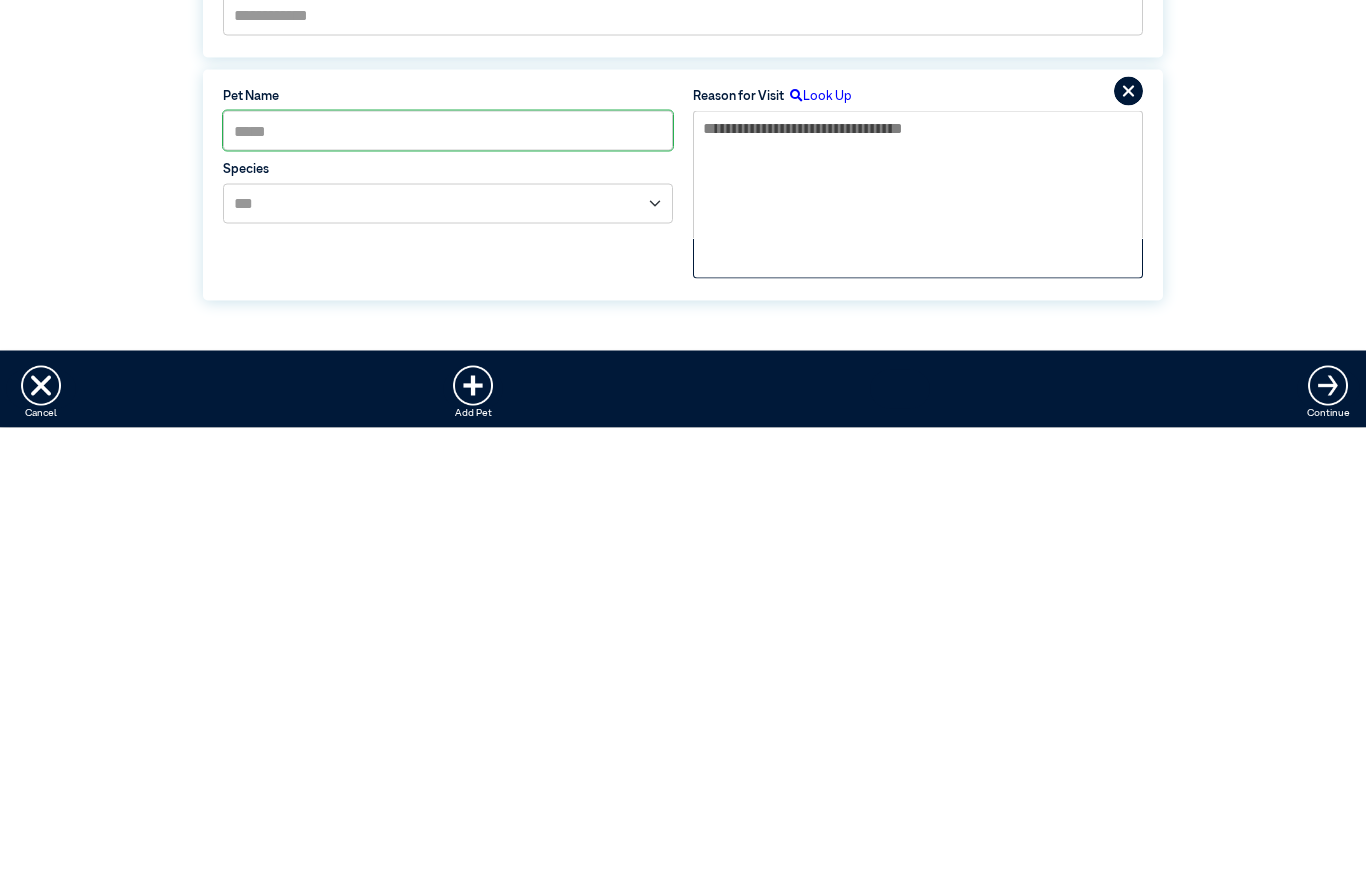 click on "Look Up" at bounding box center [818, 560] 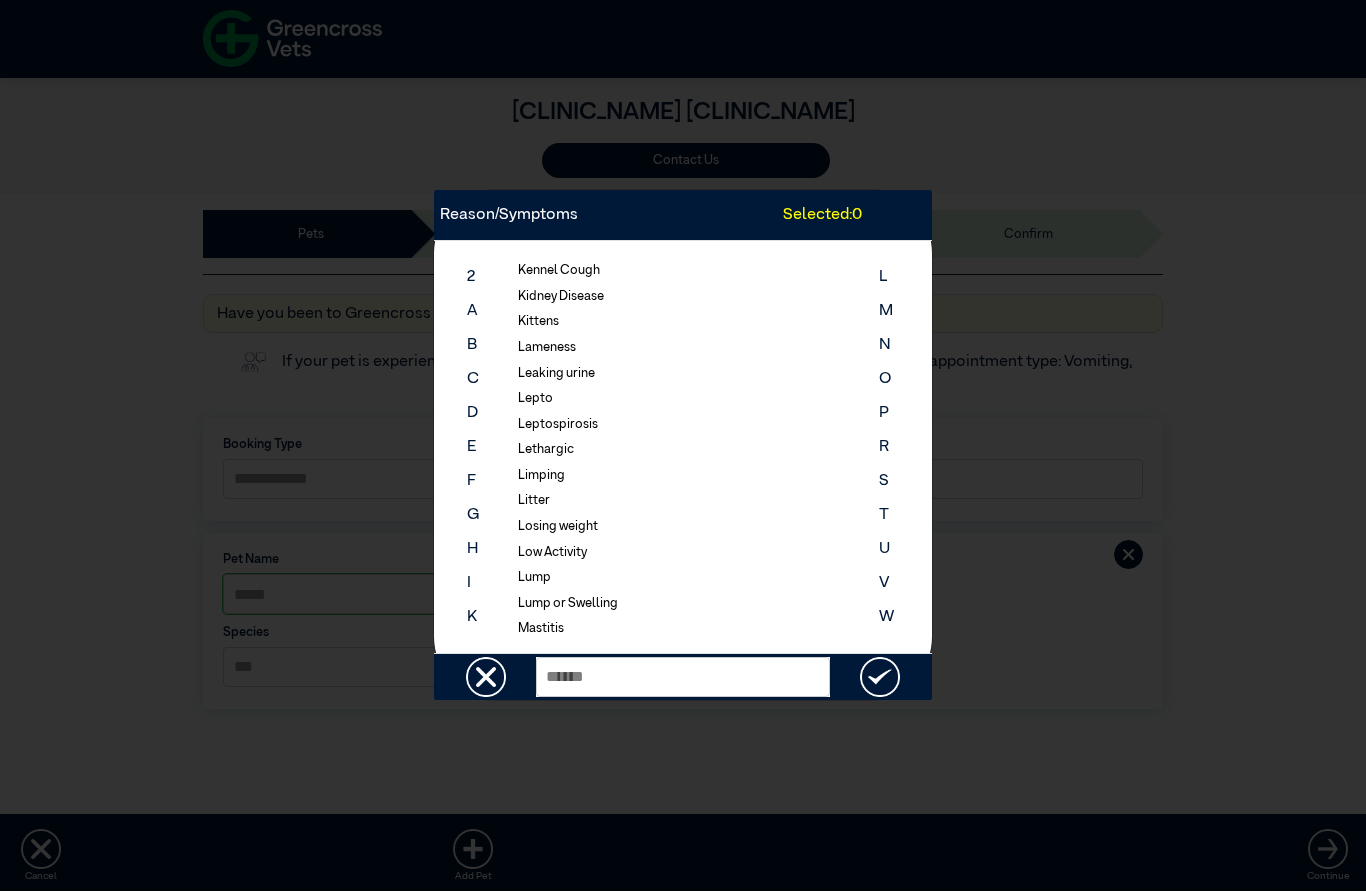 scroll, scrollTop: 1978, scrollLeft: 0, axis: vertical 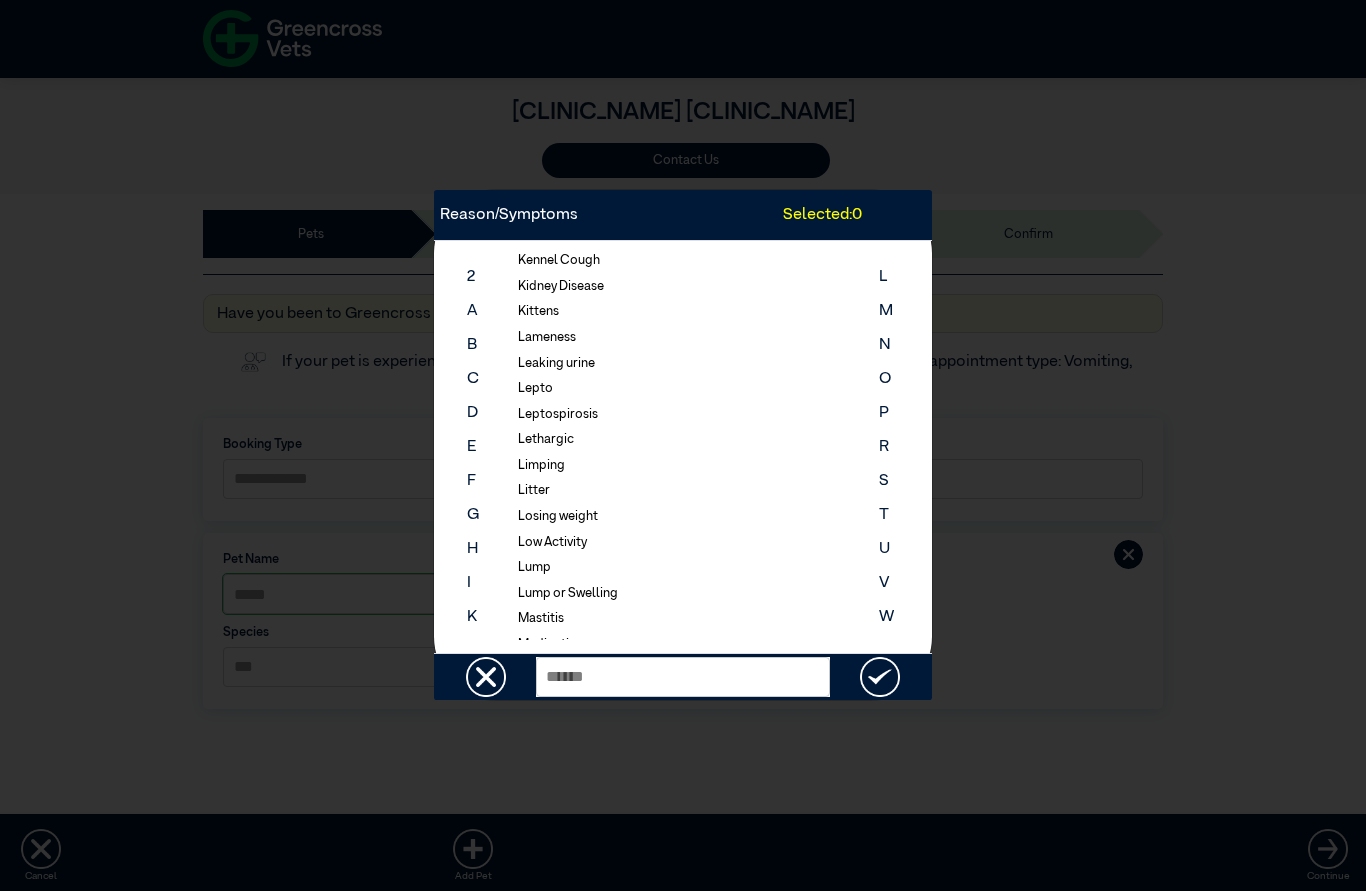 click at bounding box center [486, 678] 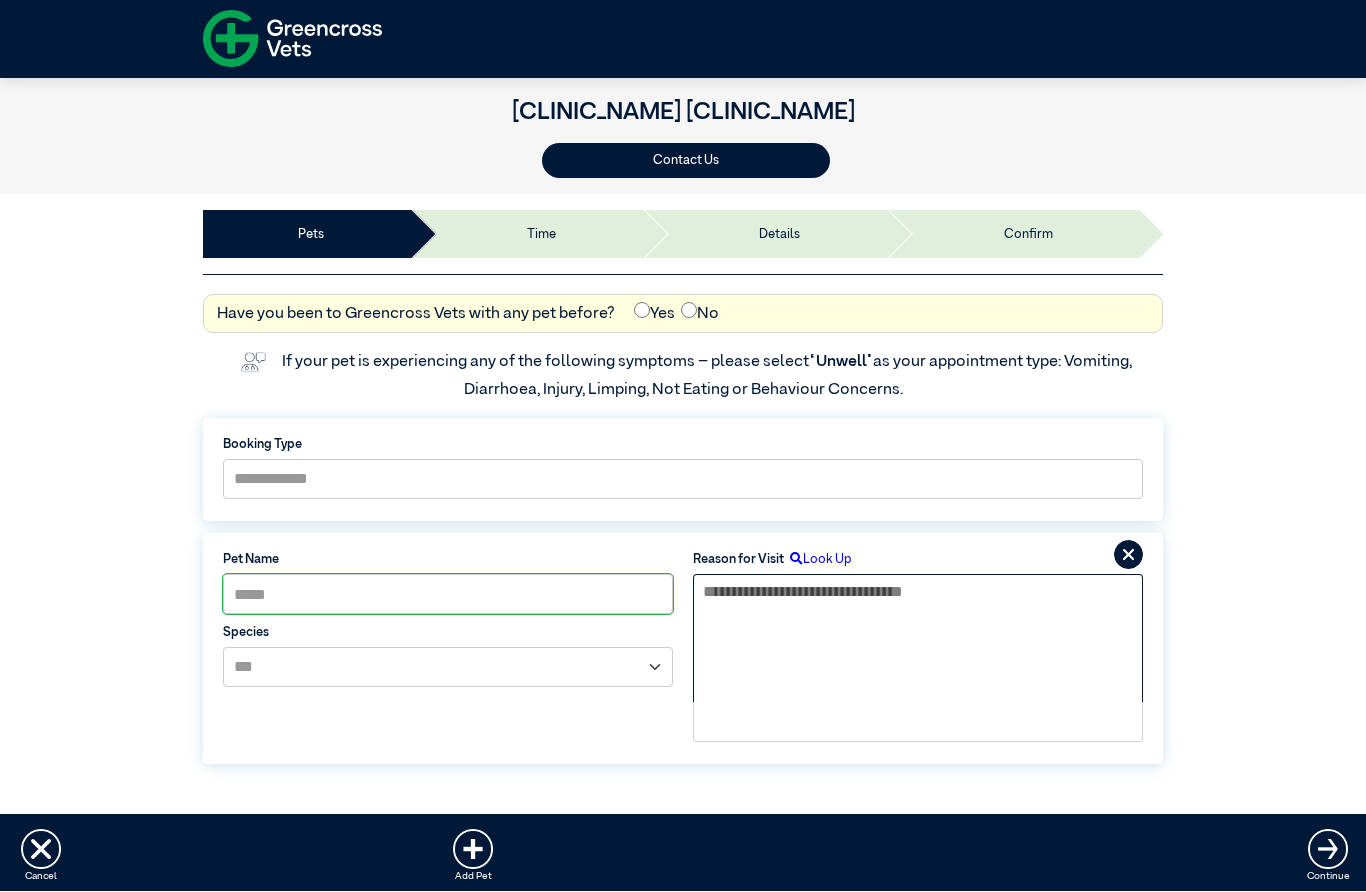 click at bounding box center (918, 639) 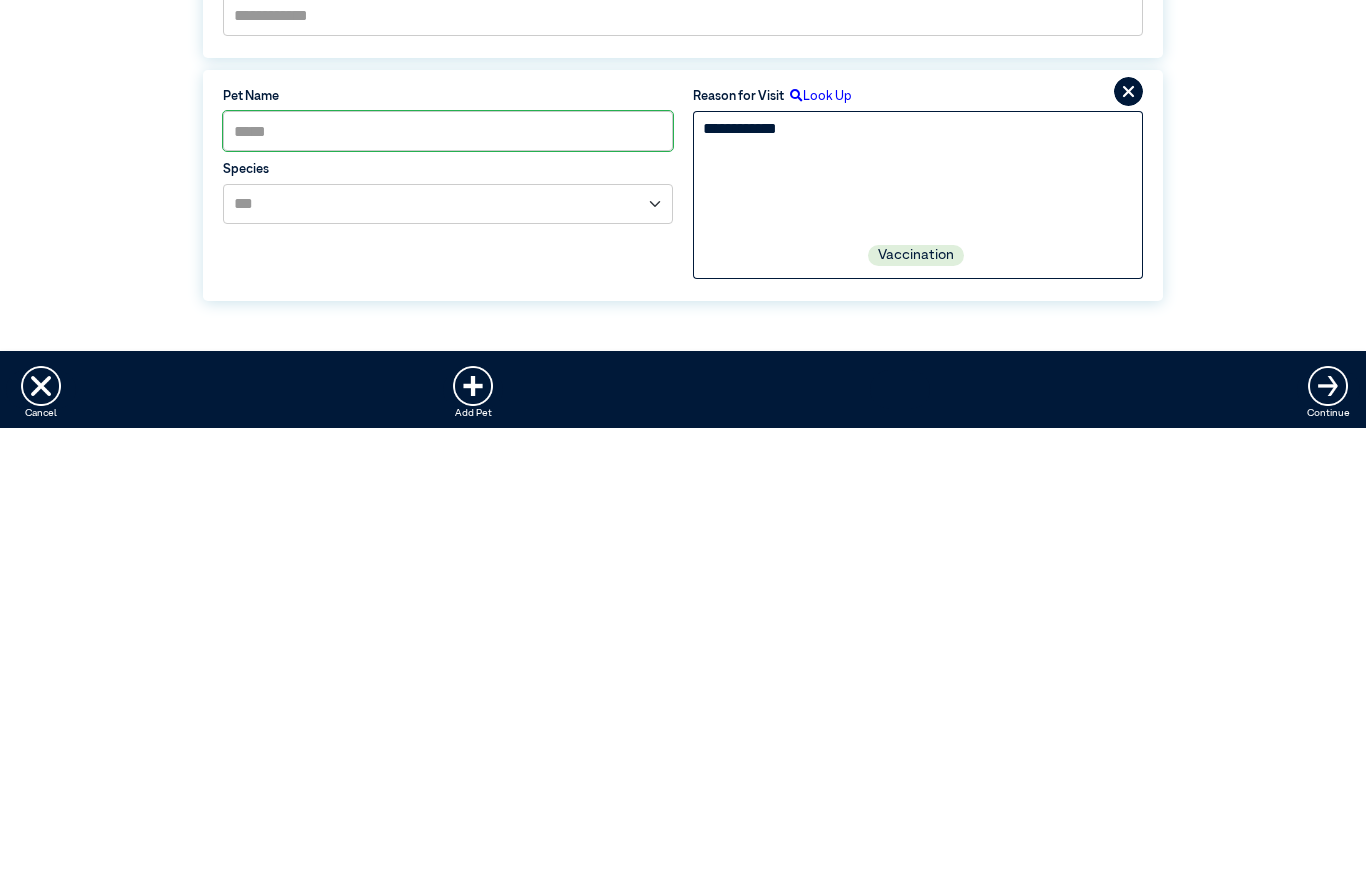 type on "**********" 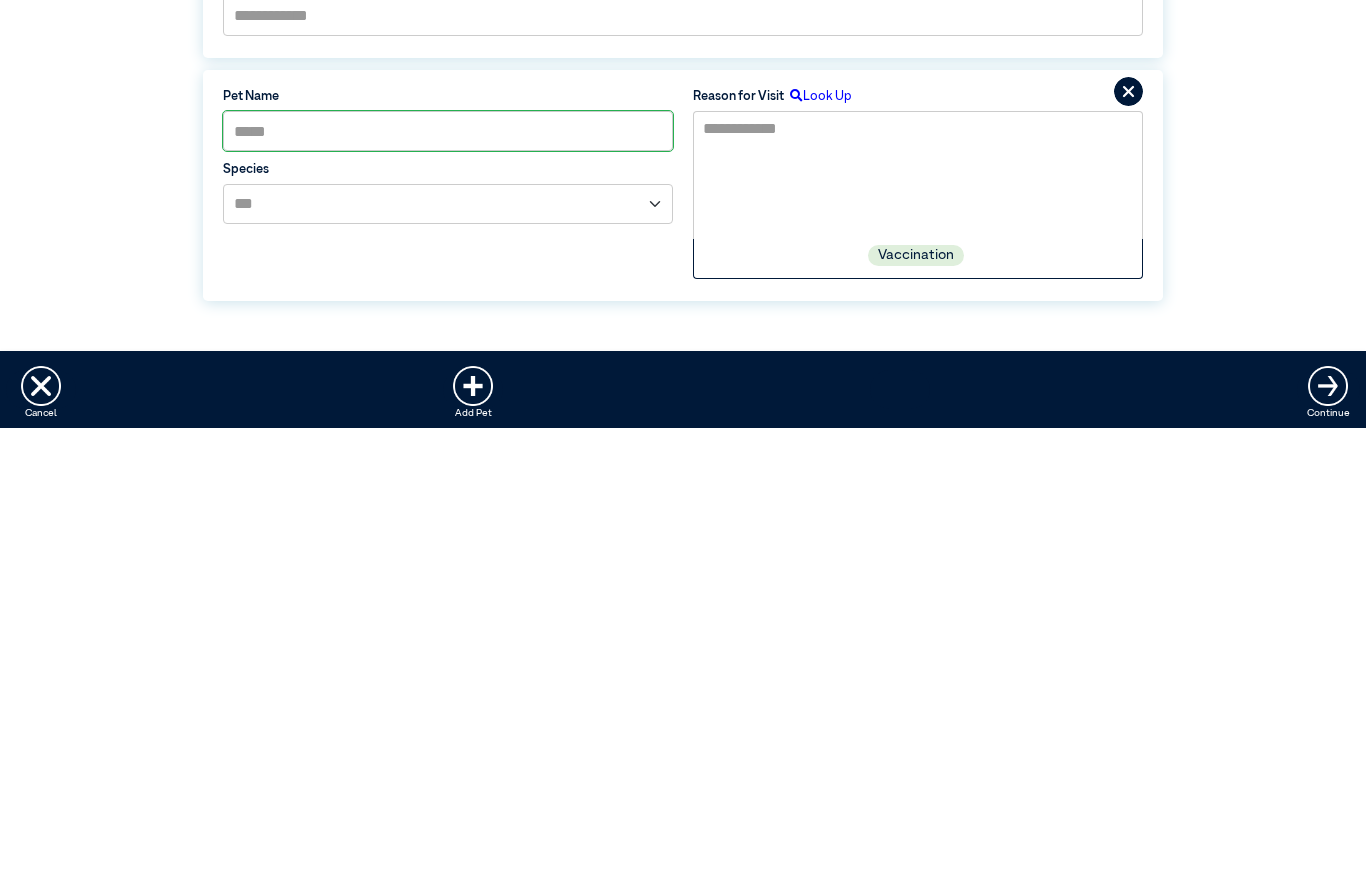 click on "Vaccination" at bounding box center (916, 719) 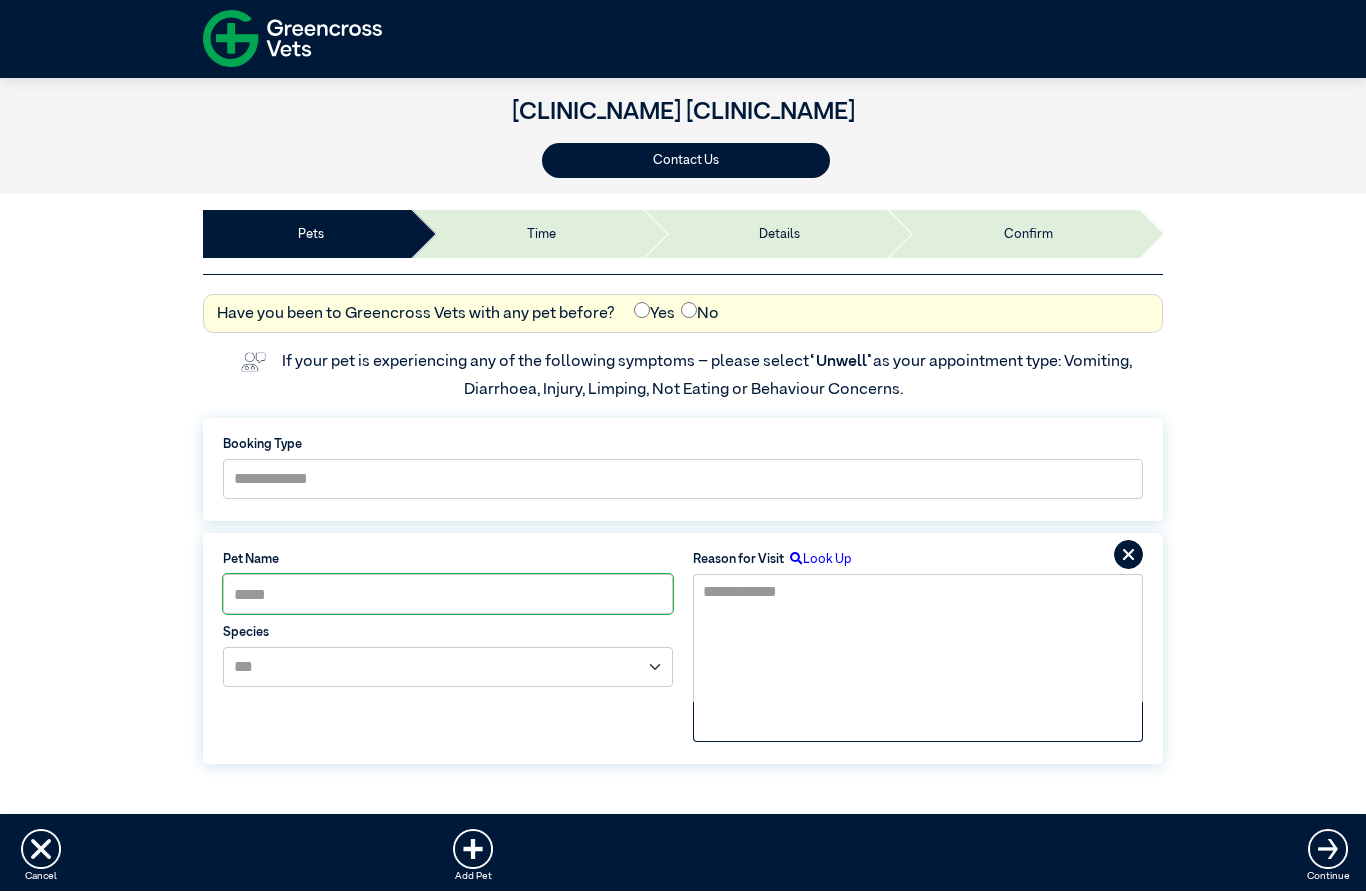 click at bounding box center [1328, 850] 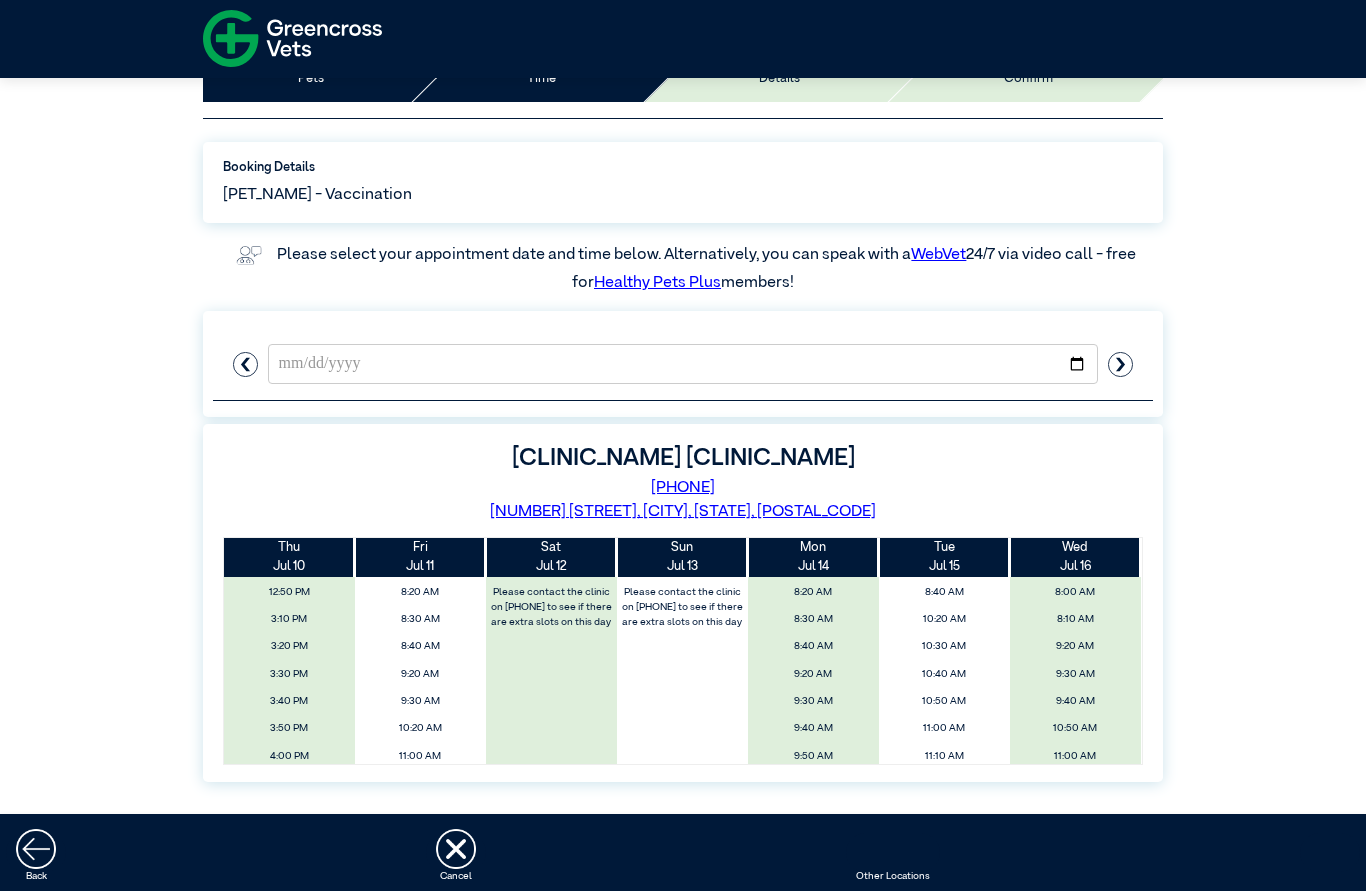 scroll, scrollTop: 206, scrollLeft: 0, axis: vertical 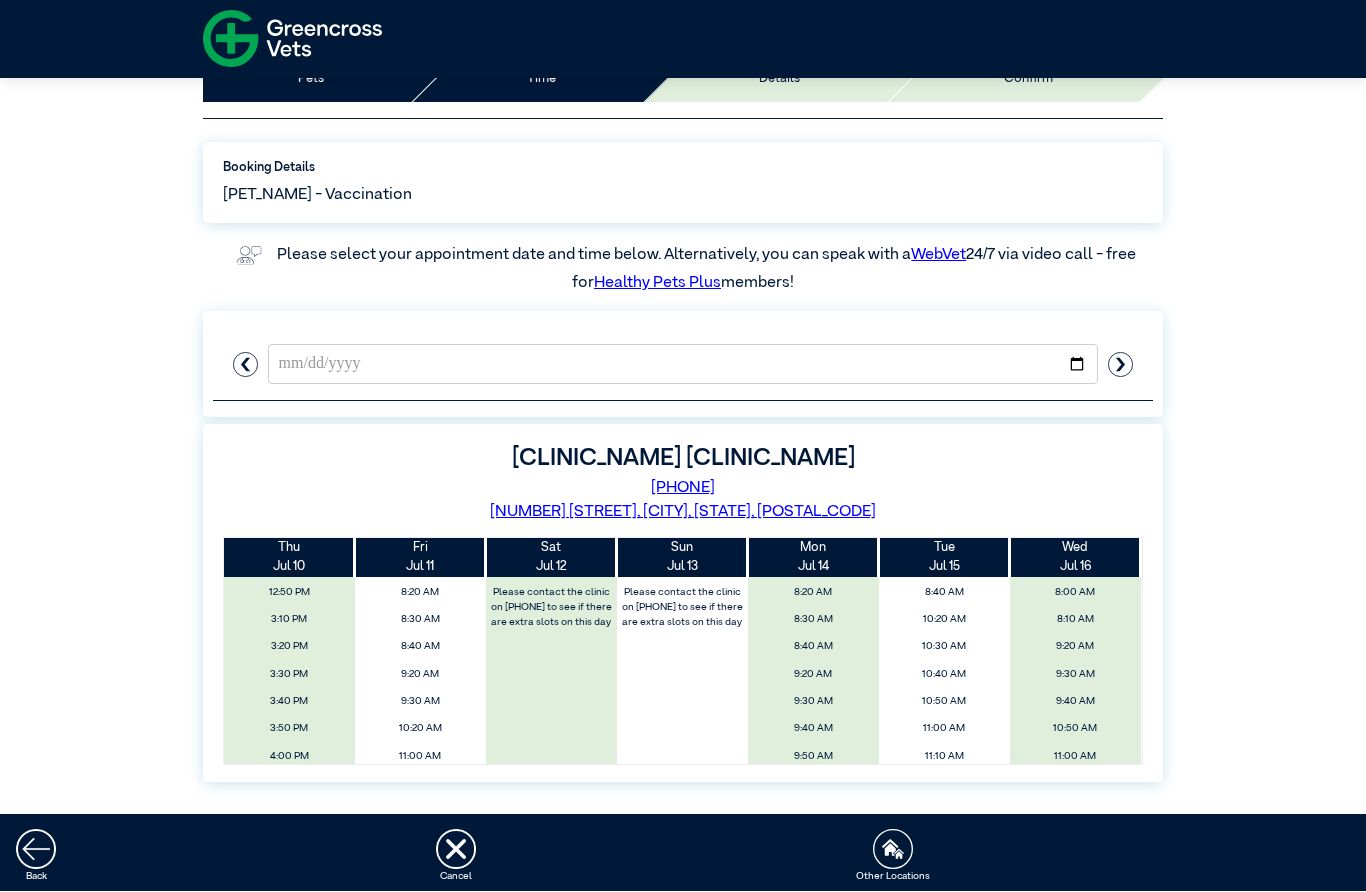 click on "9:20 AM" at bounding box center (421, 675) 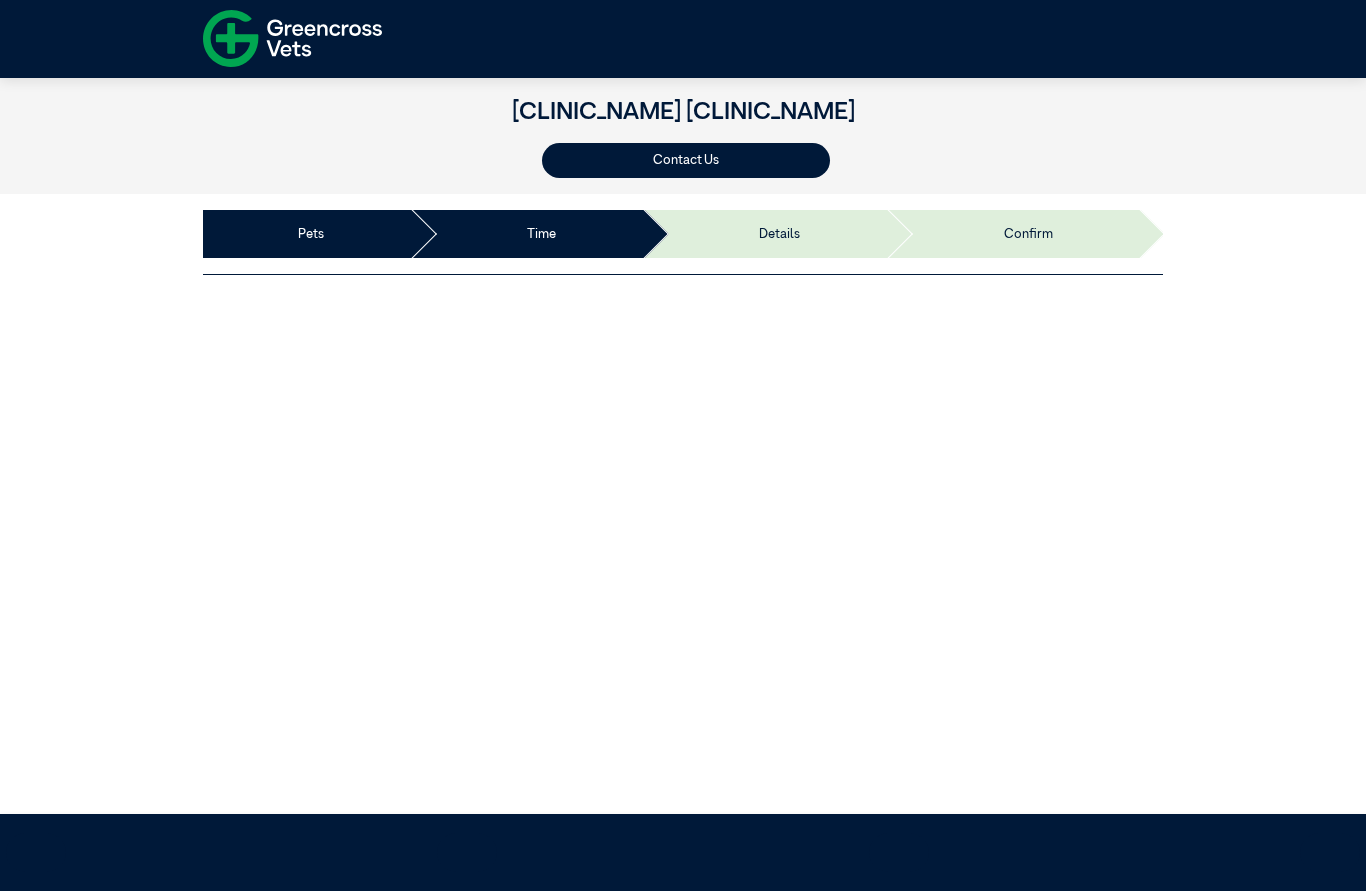 scroll, scrollTop: 0, scrollLeft: 0, axis: both 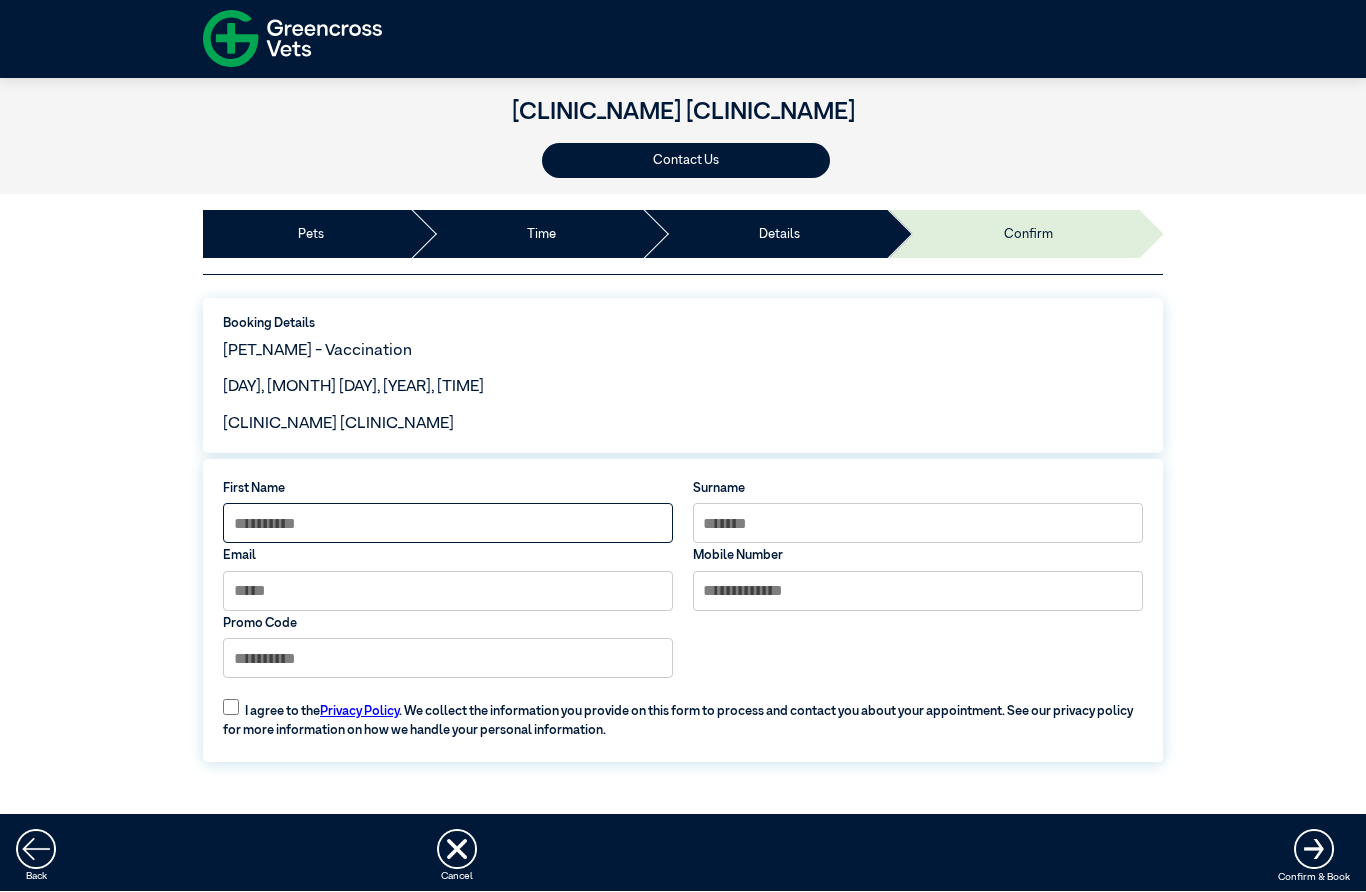 click at bounding box center (448, 524) 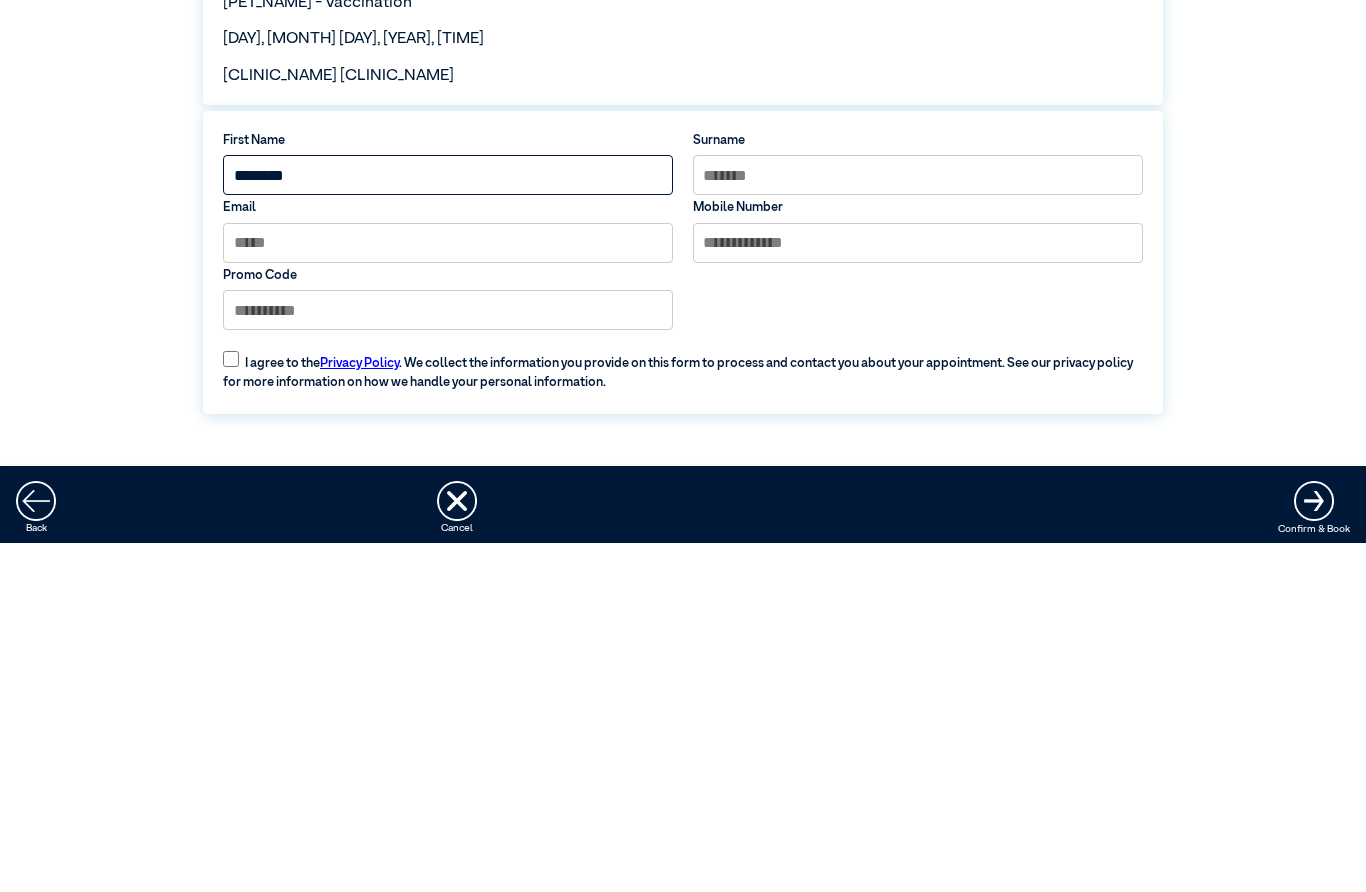 type on "********" 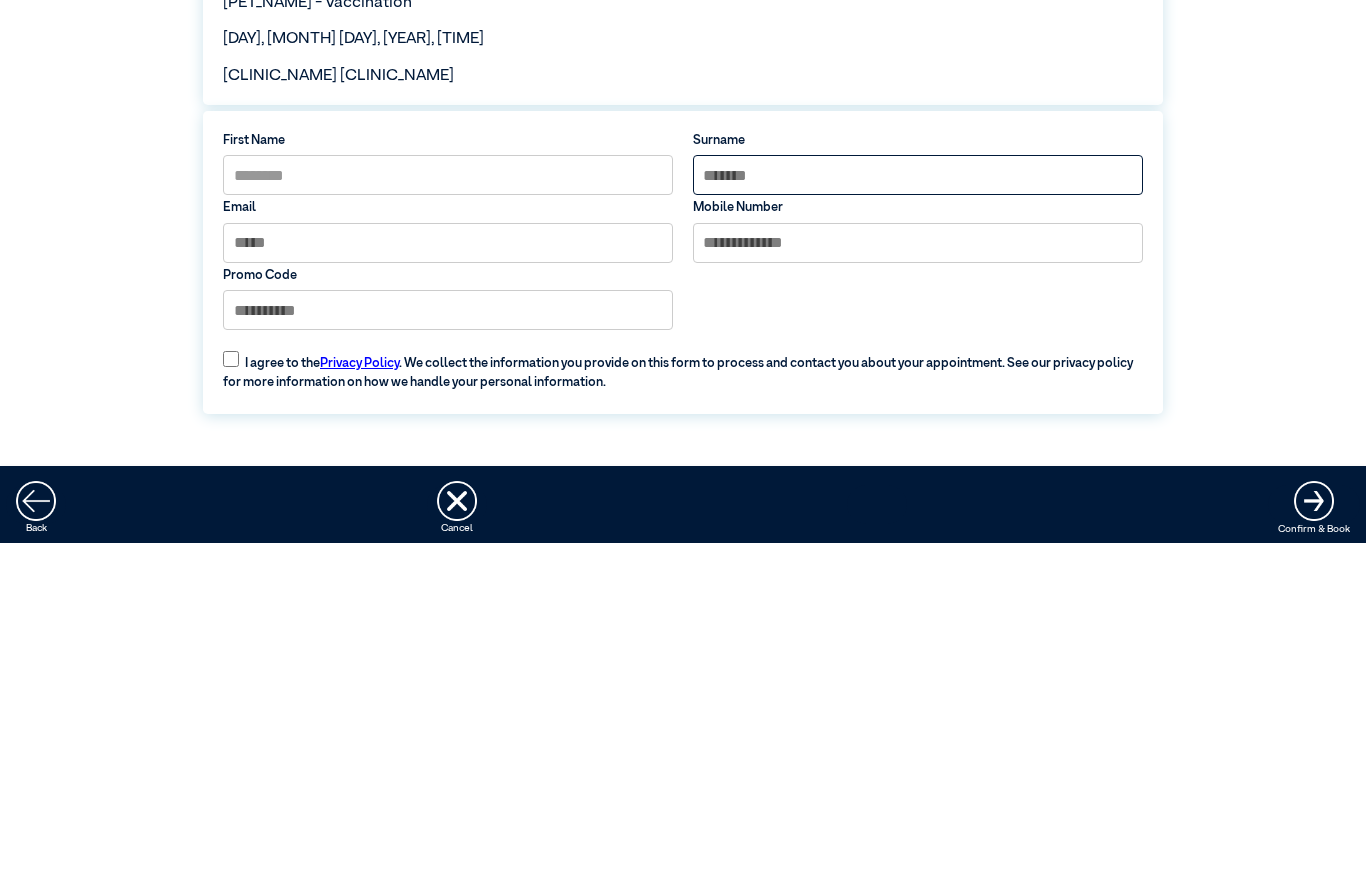 click at bounding box center (918, 524) 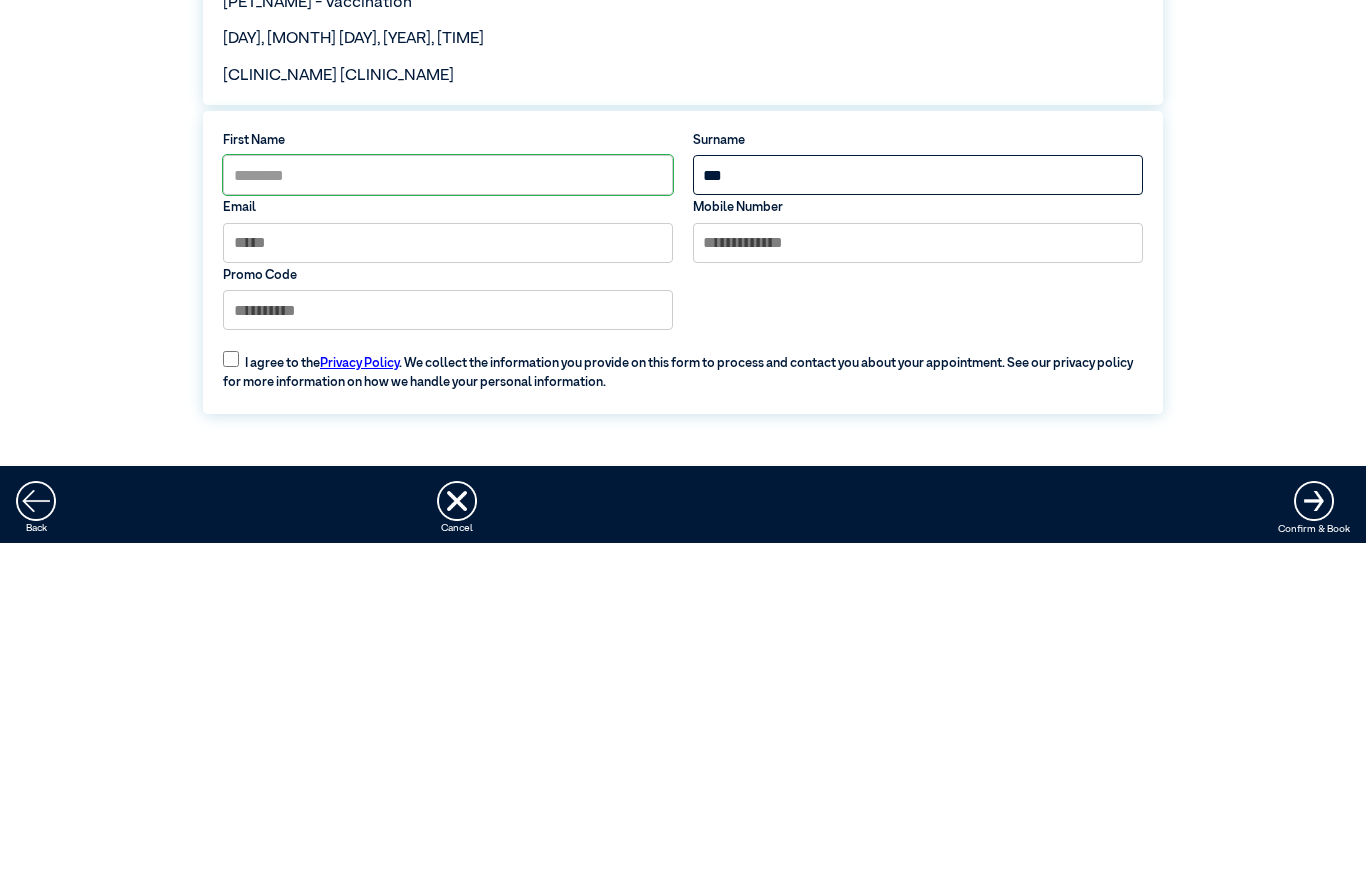 type on "***" 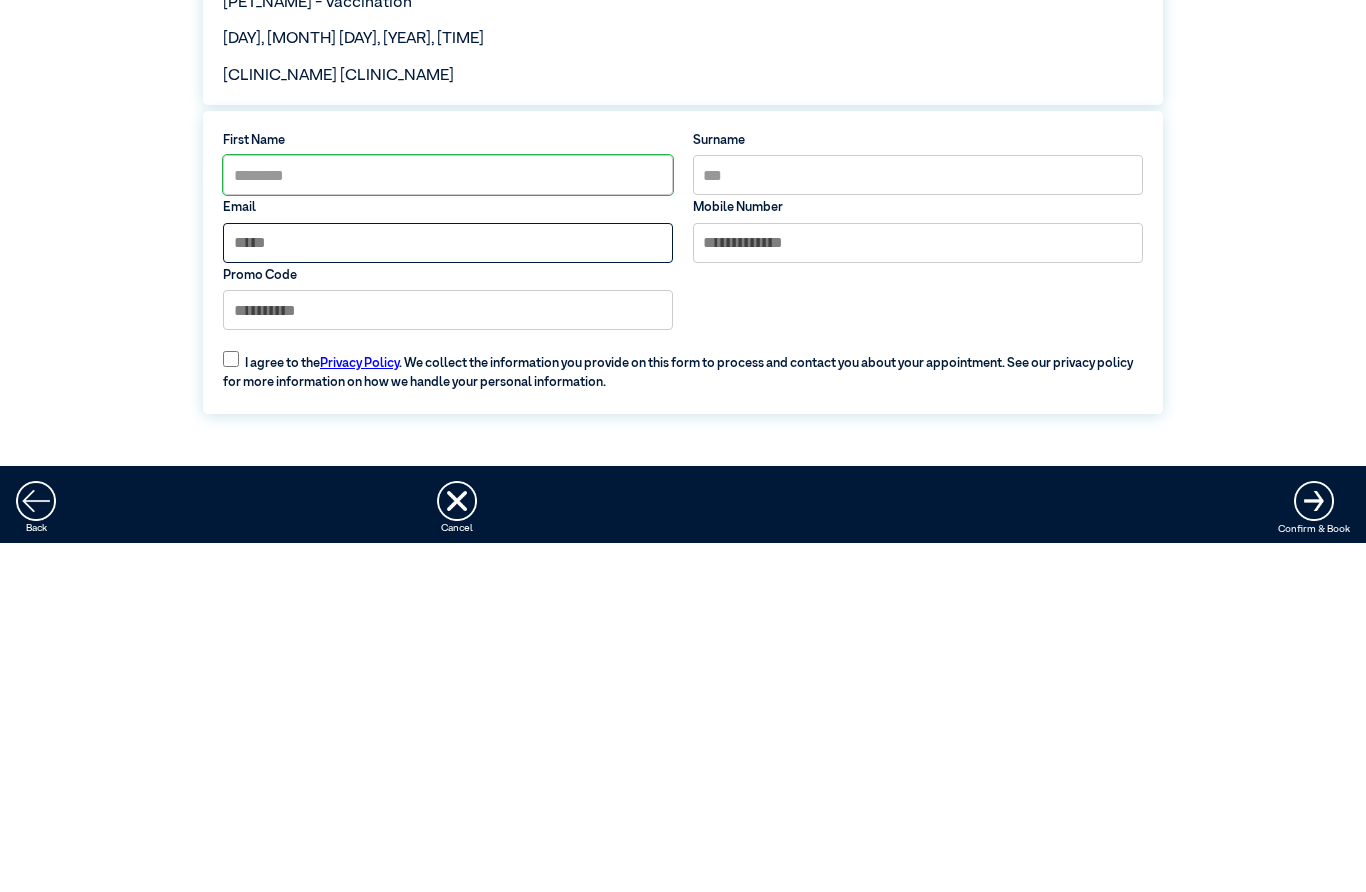 click at bounding box center [448, 592] 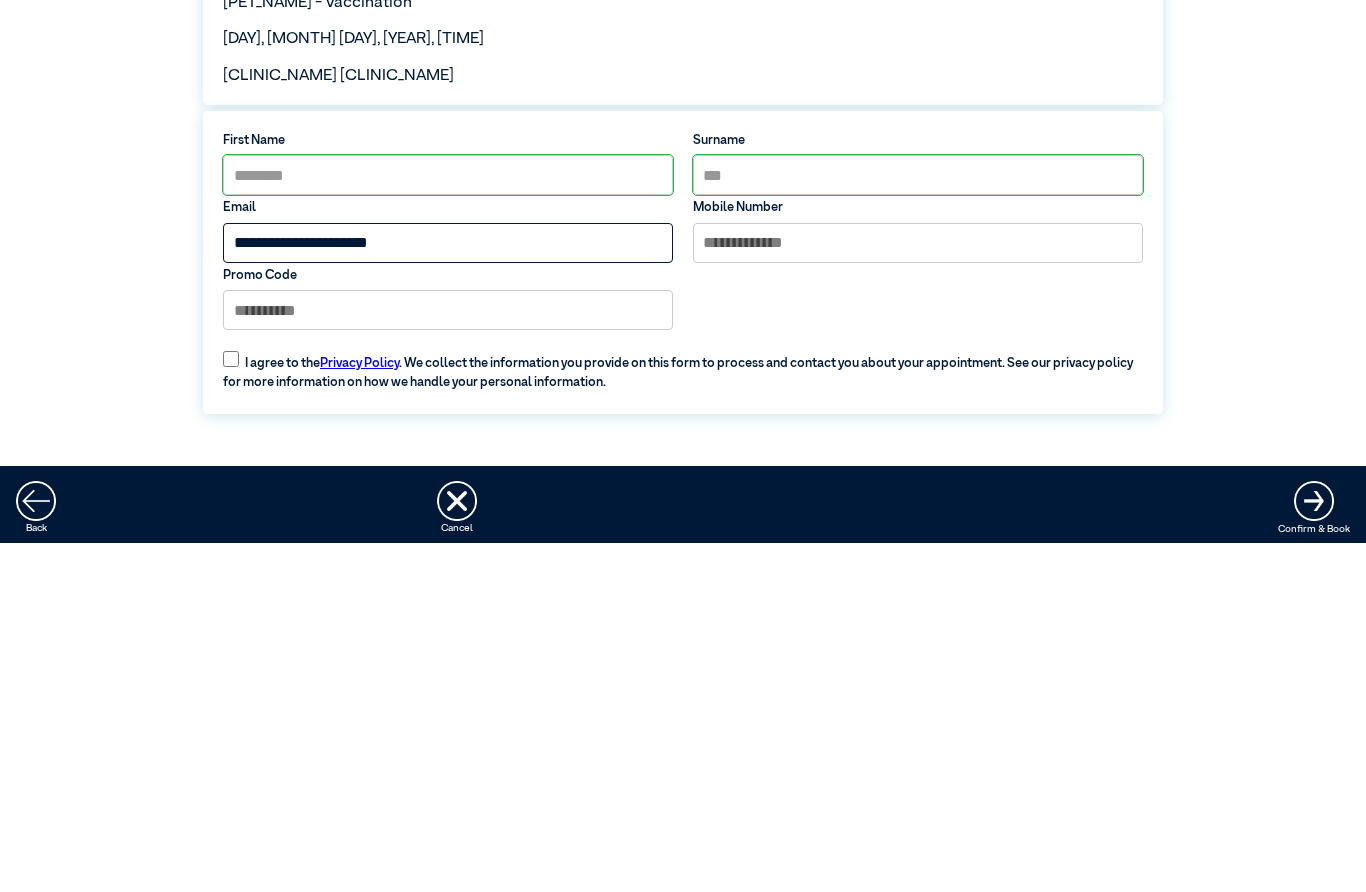 type on "**********" 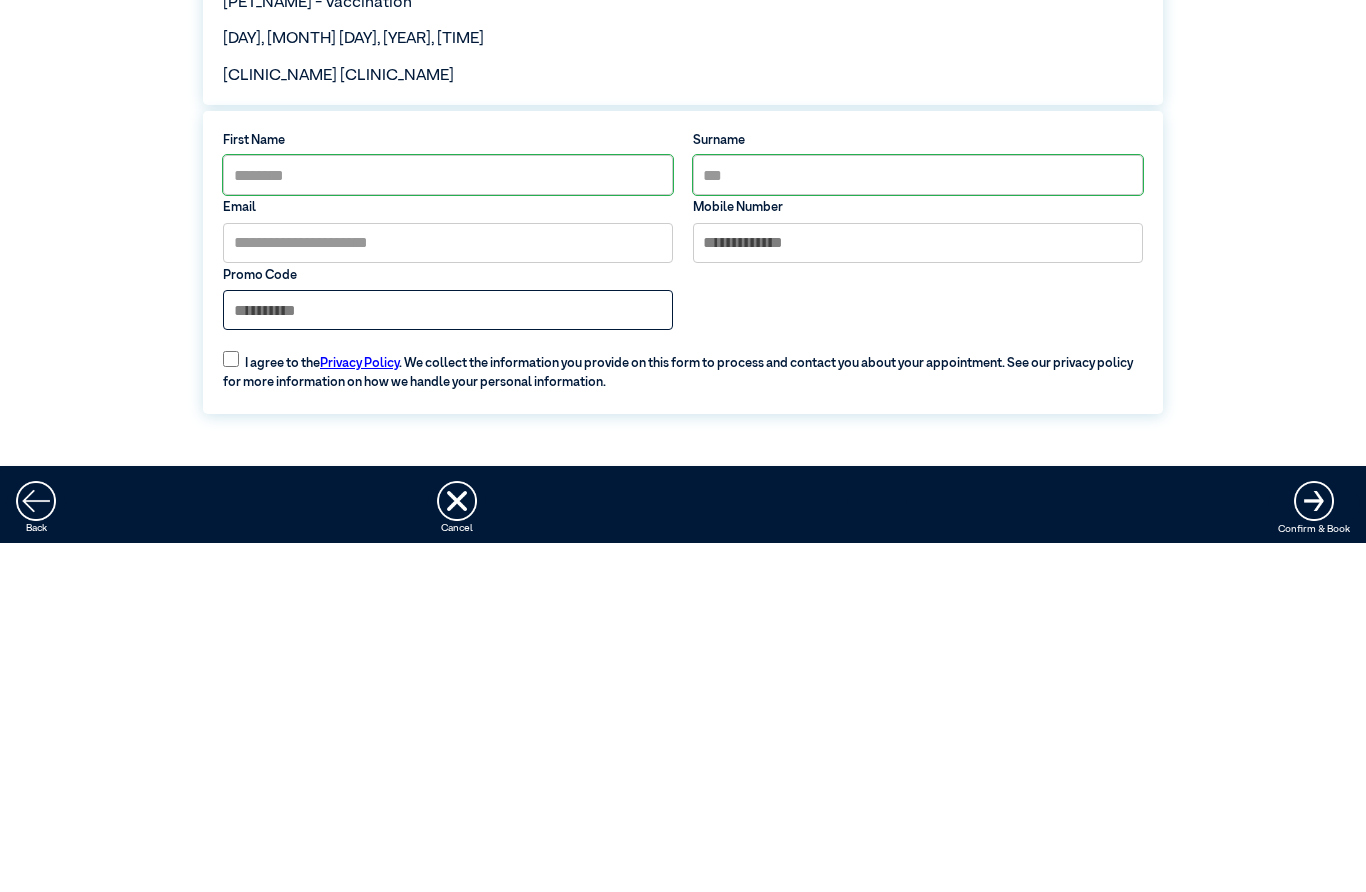 click at bounding box center (448, 524) 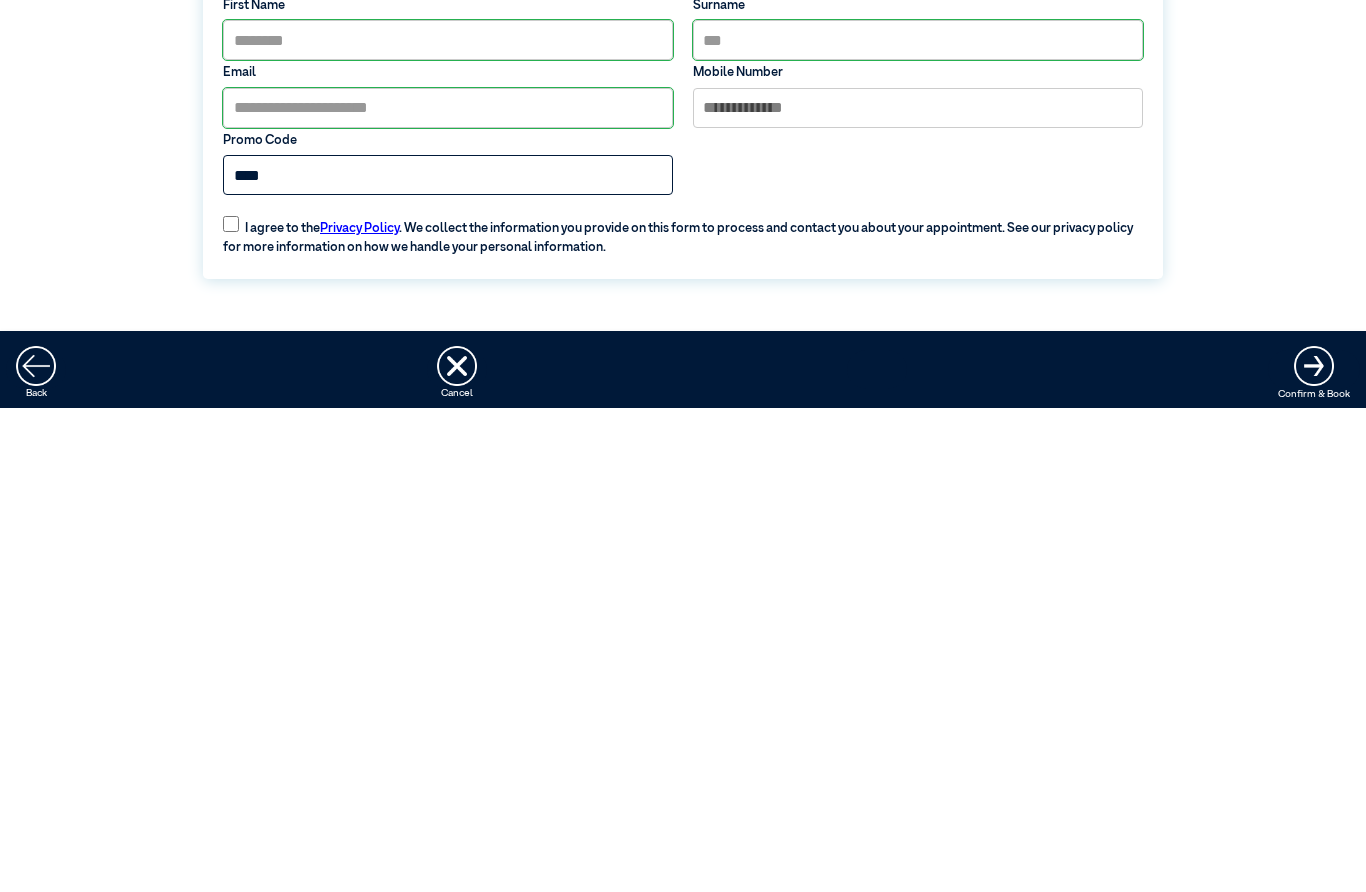 type on "****" 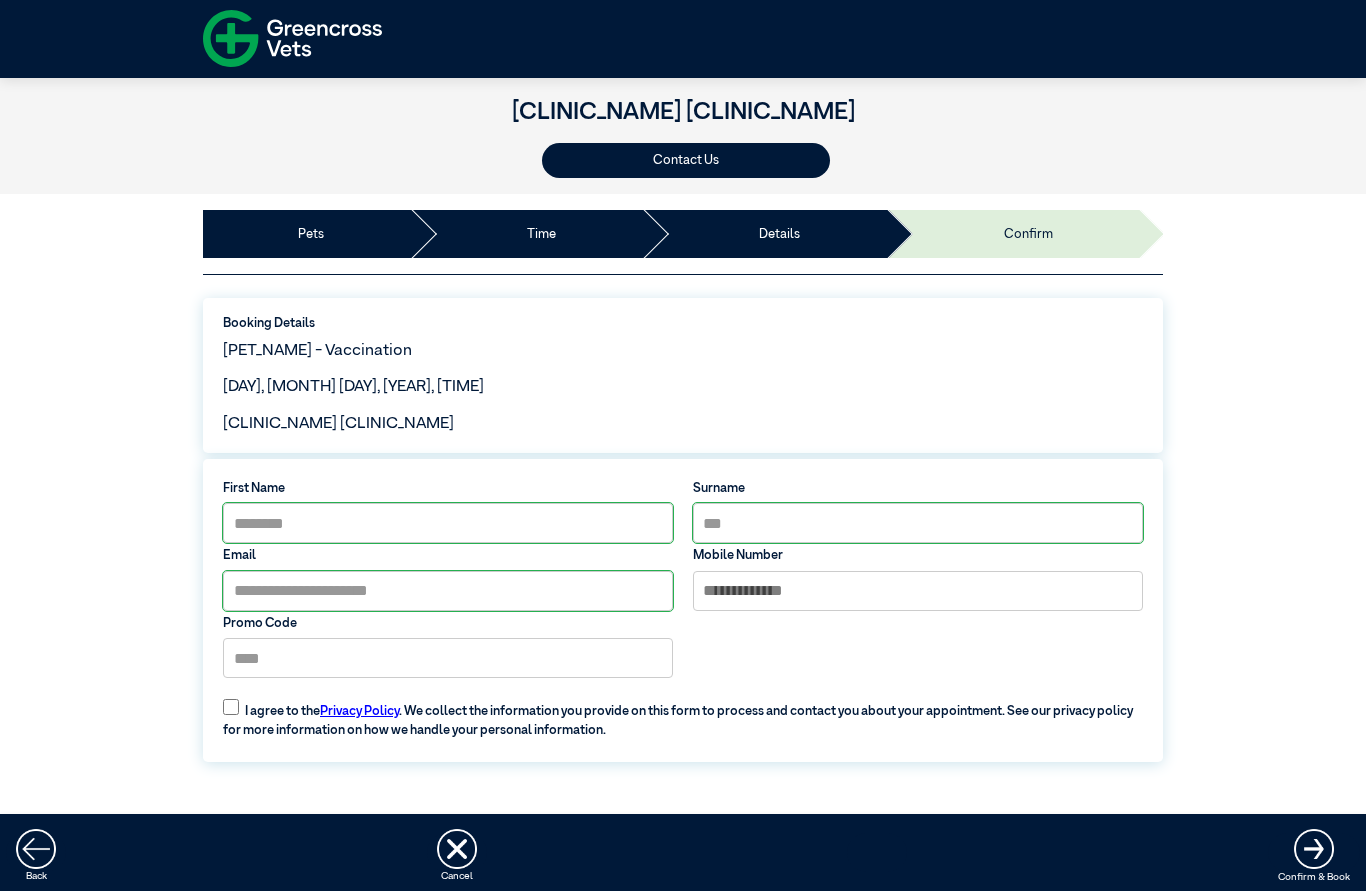 click at bounding box center [918, 592] 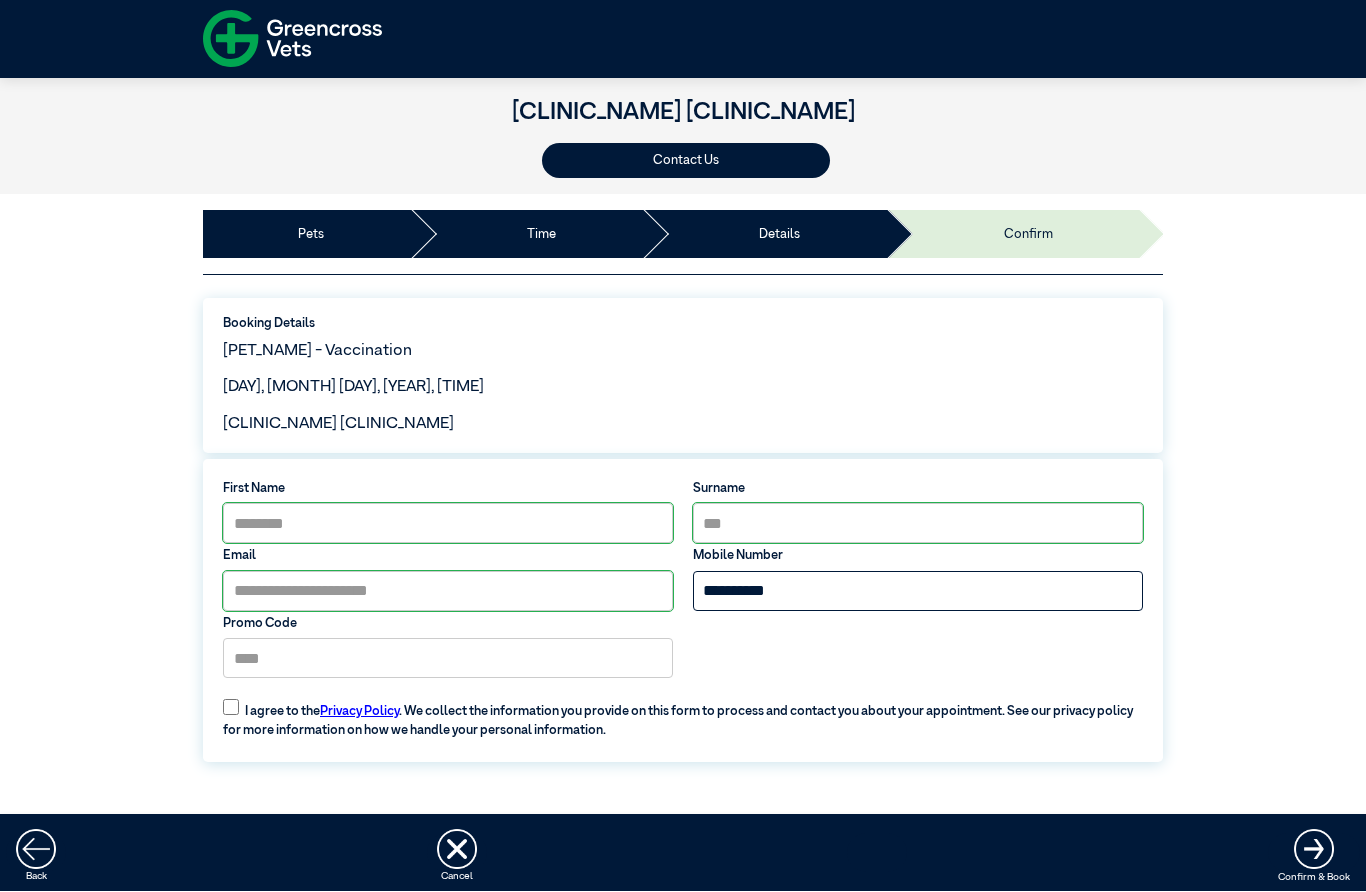 type on "**********" 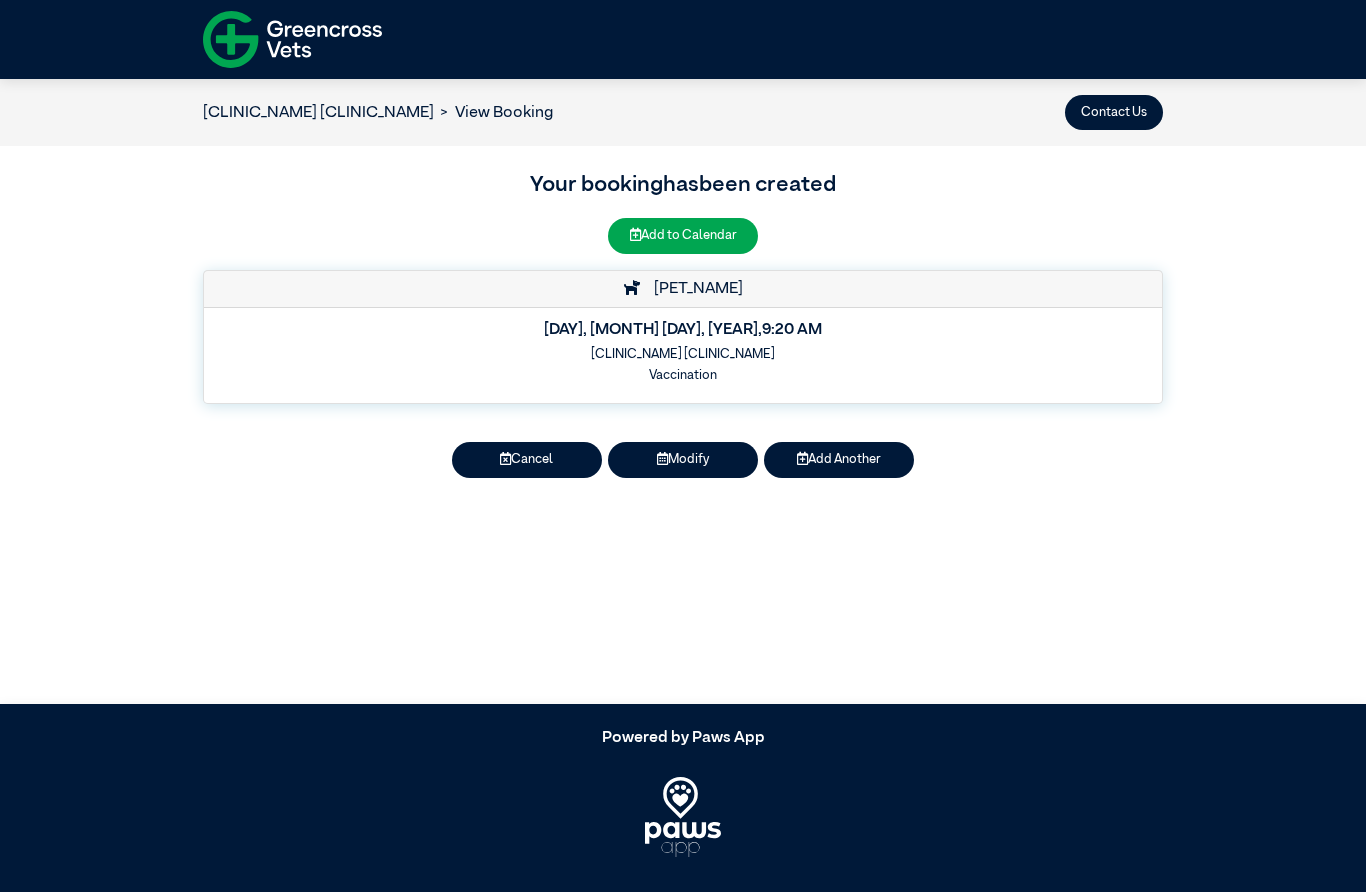 scroll, scrollTop: 0, scrollLeft: 0, axis: both 